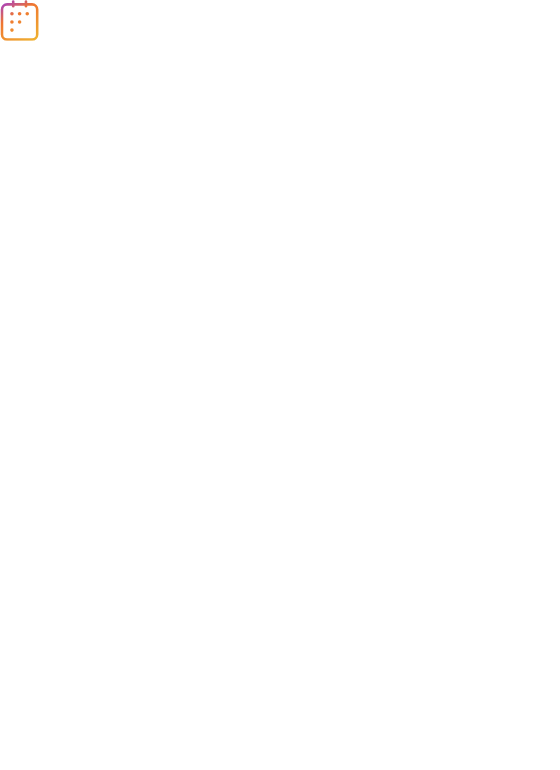 scroll, scrollTop: 0, scrollLeft: 0, axis: both 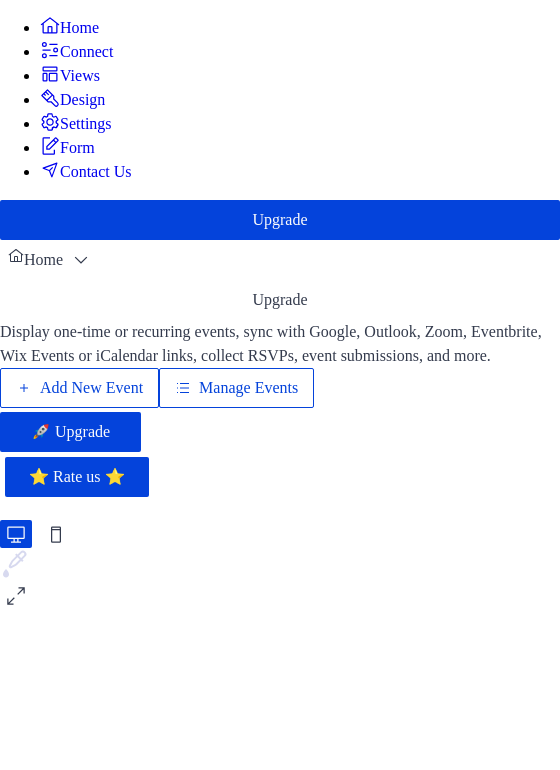 click on "Add New Event" at bounding box center [91, 388] 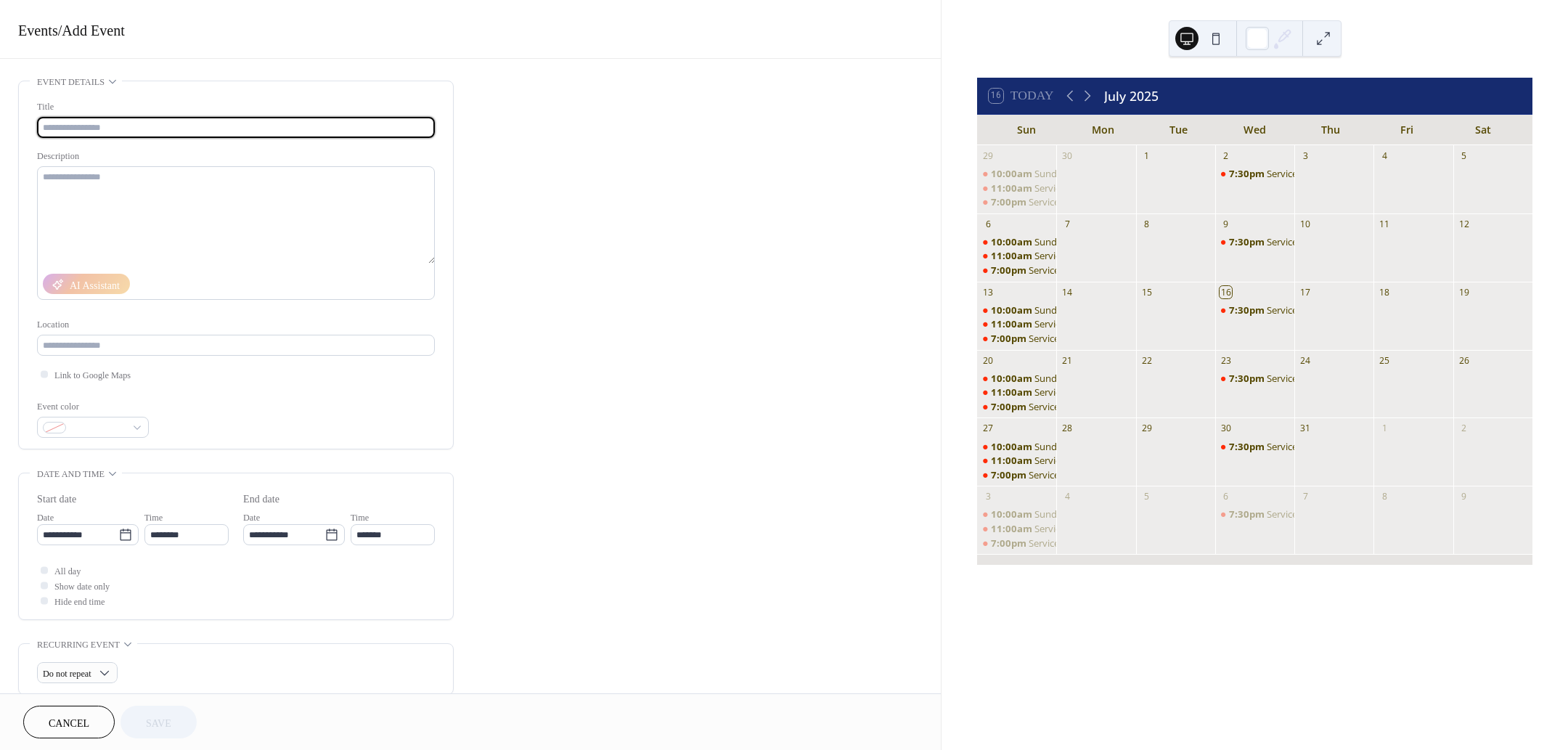 scroll, scrollTop: 0, scrollLeft: 0, axis: both 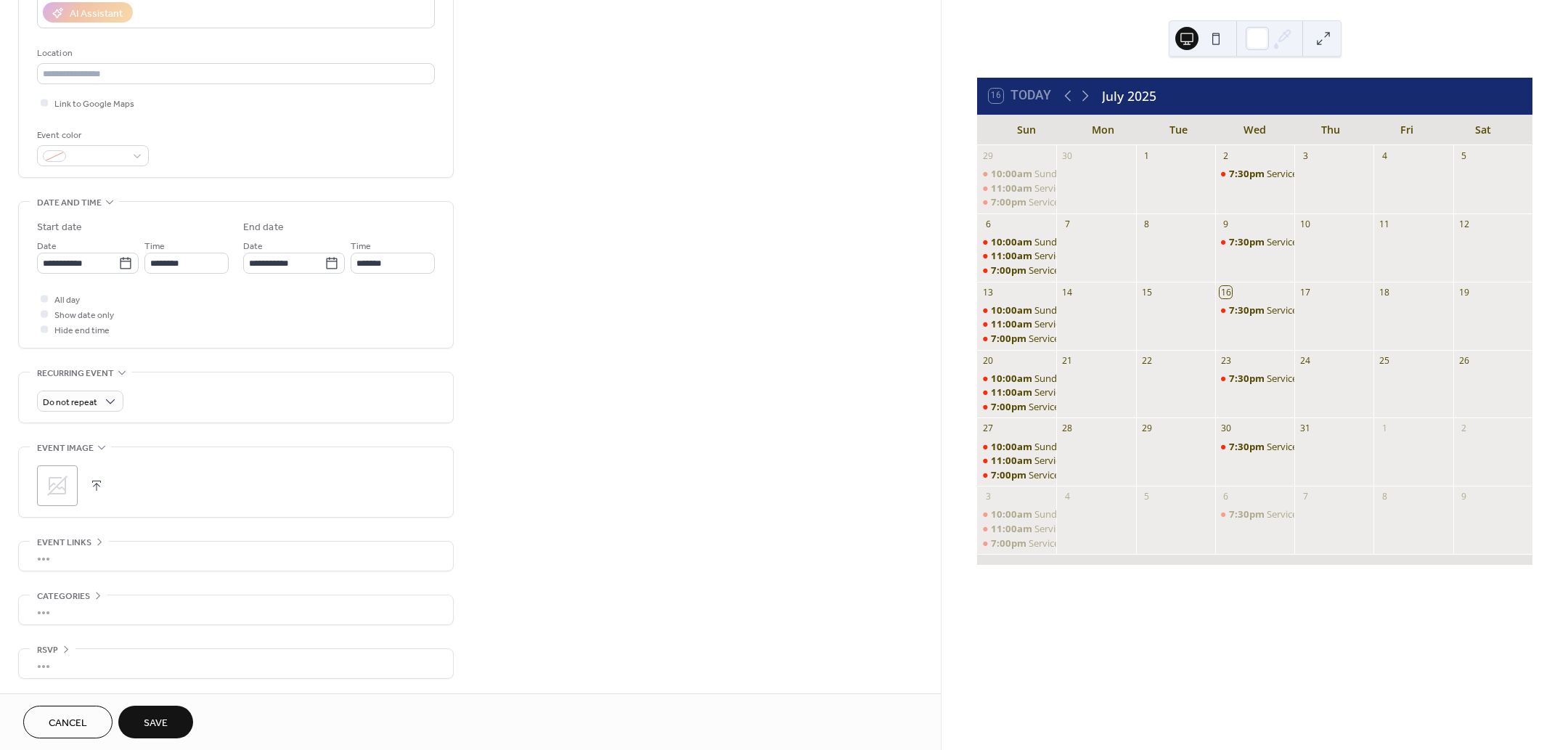 type on "**********" 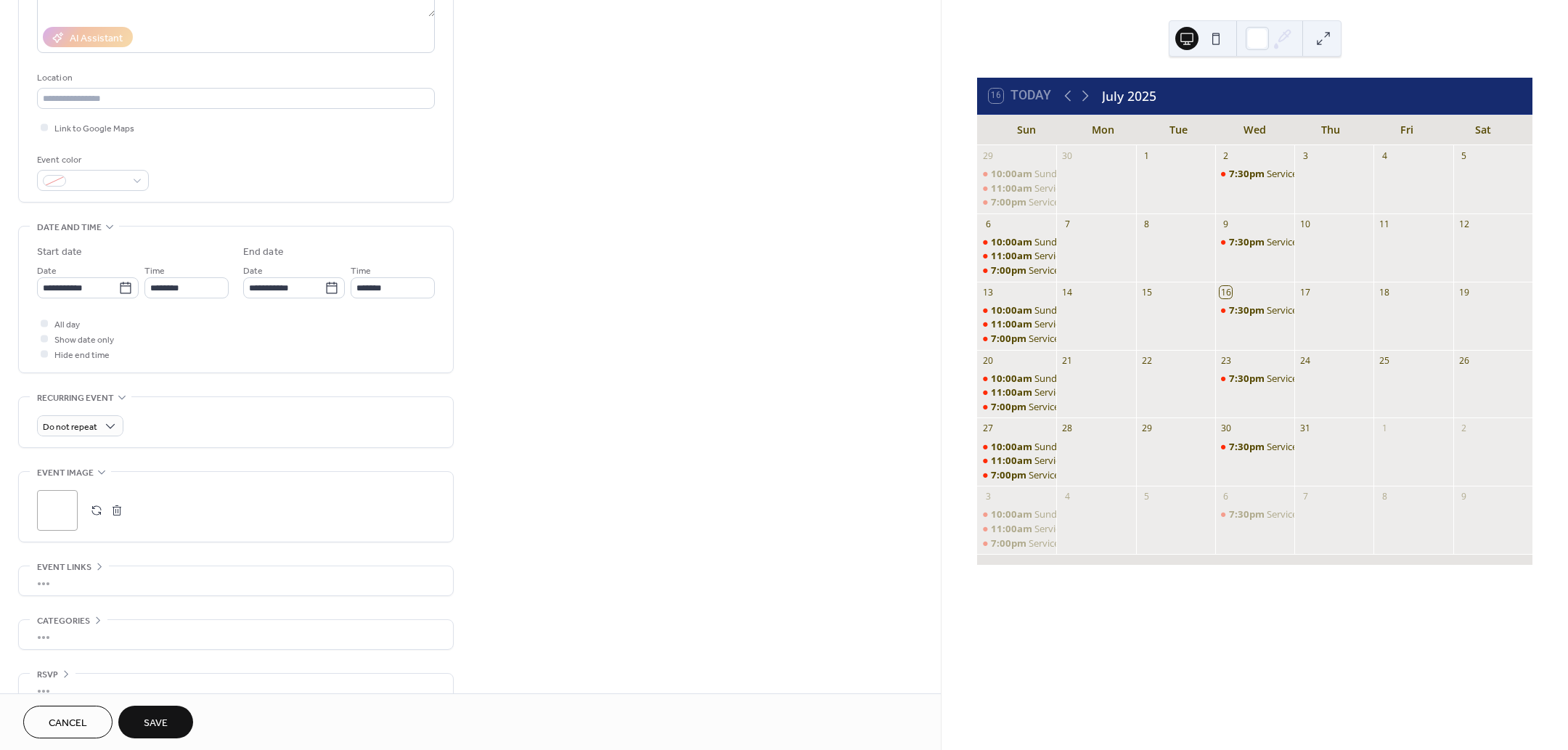 scroll, scrollTop: 185, scrollLeft: 0, axis: vertical 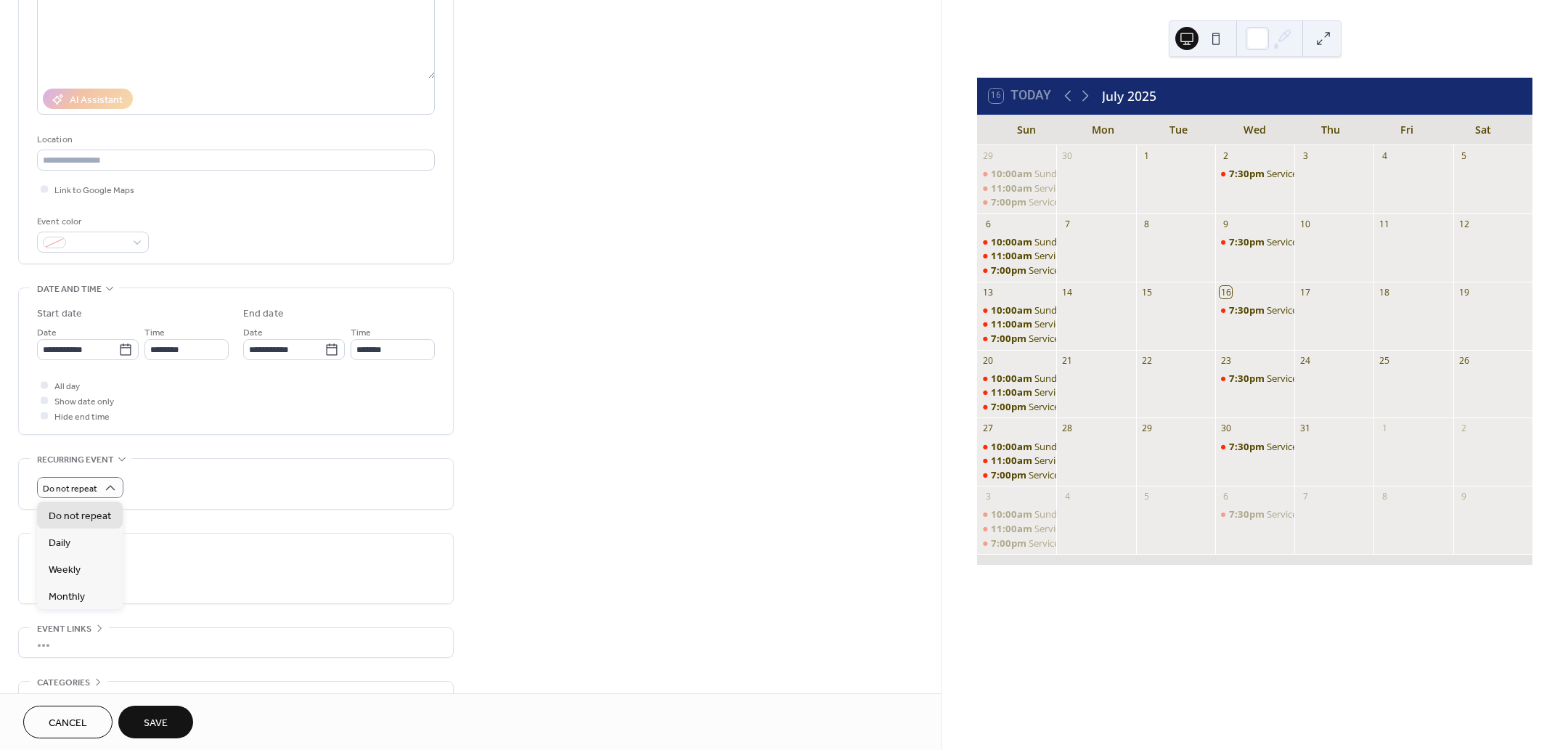click on "**********" at bounding box center [470, 338] 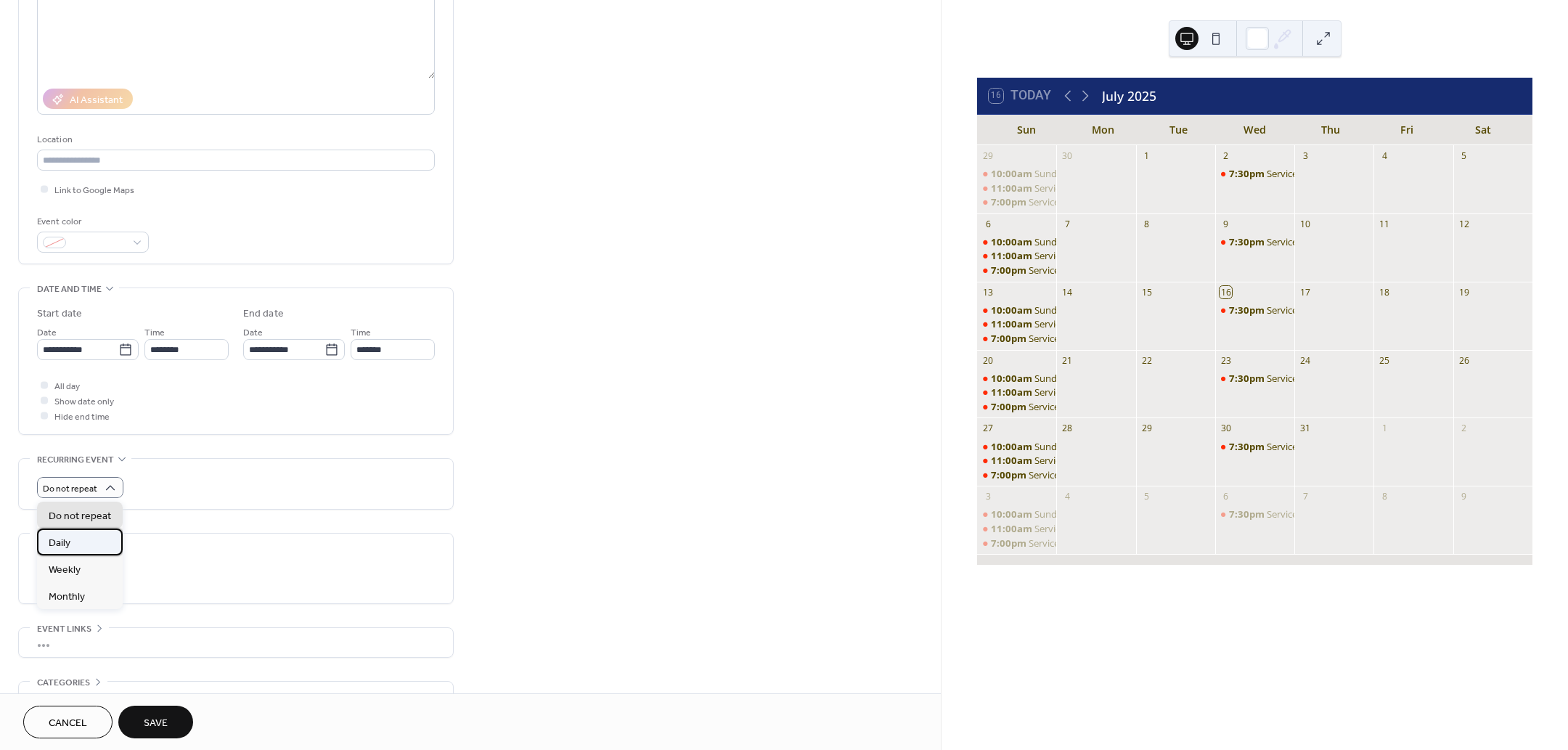 click on "Daily" at bounding box center (80, 542) 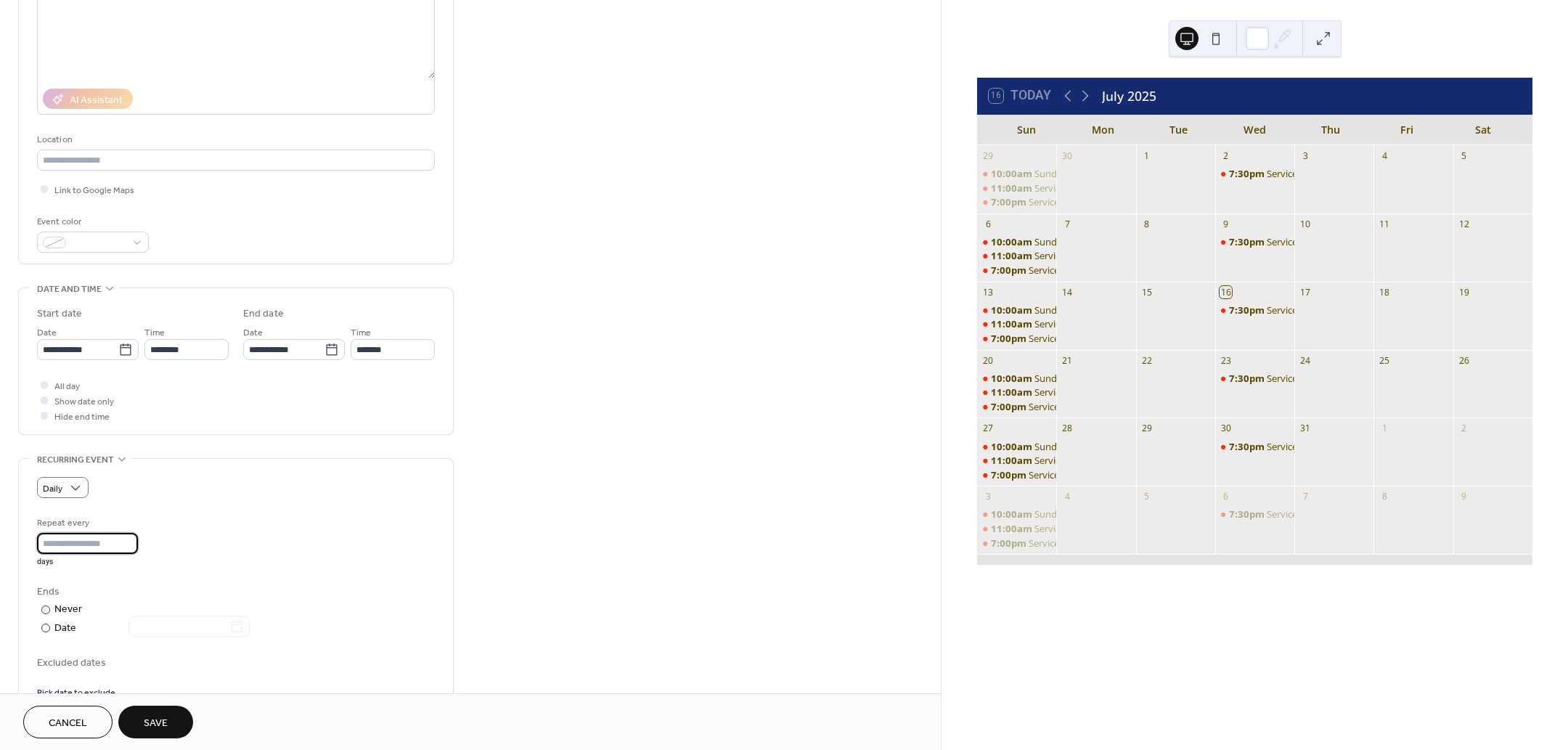 click on "*" at bounding box center (87, 543) 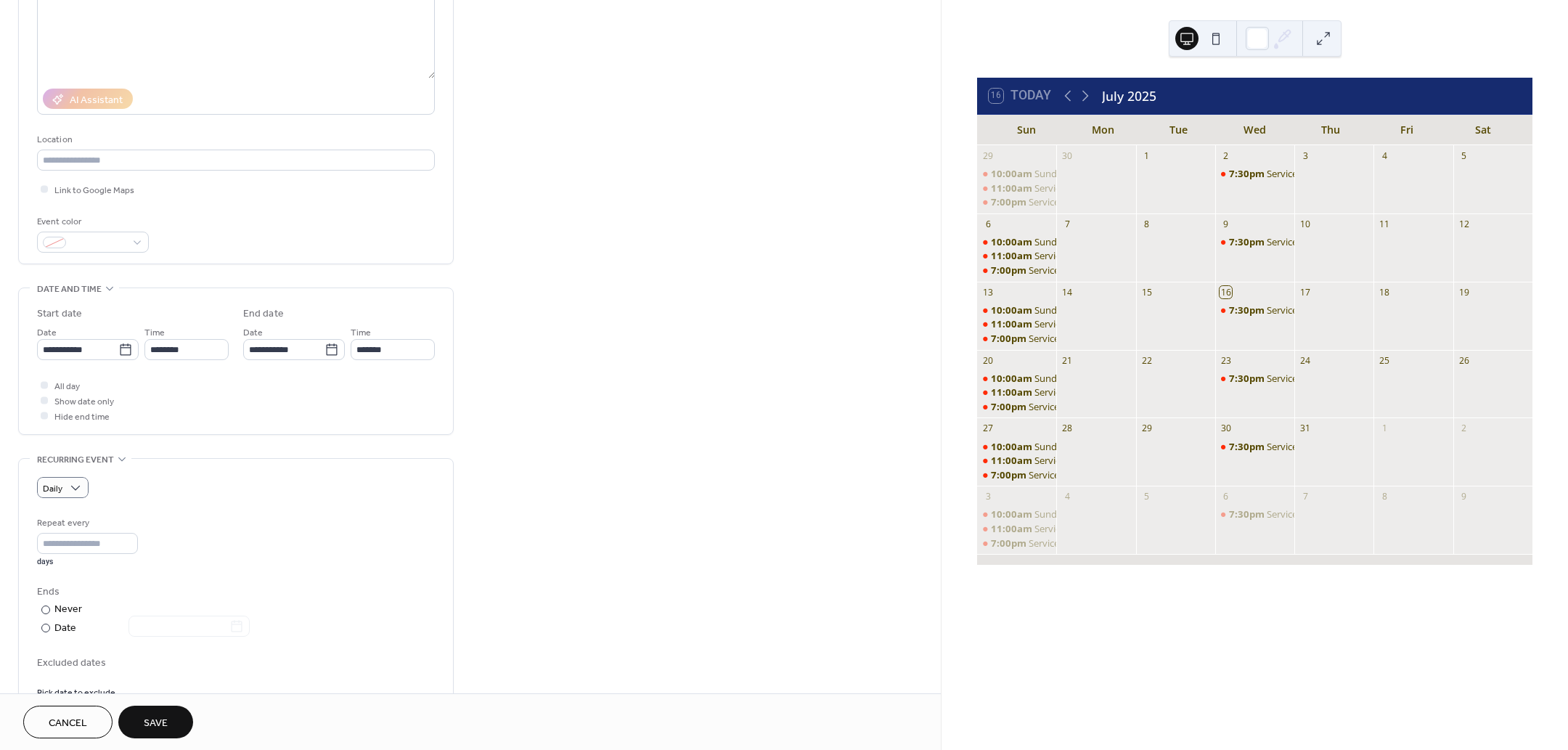 drag, startPoint x: 596, startPoint y: 568, endPoint x: 584, endPoint y: 568, distance: 12 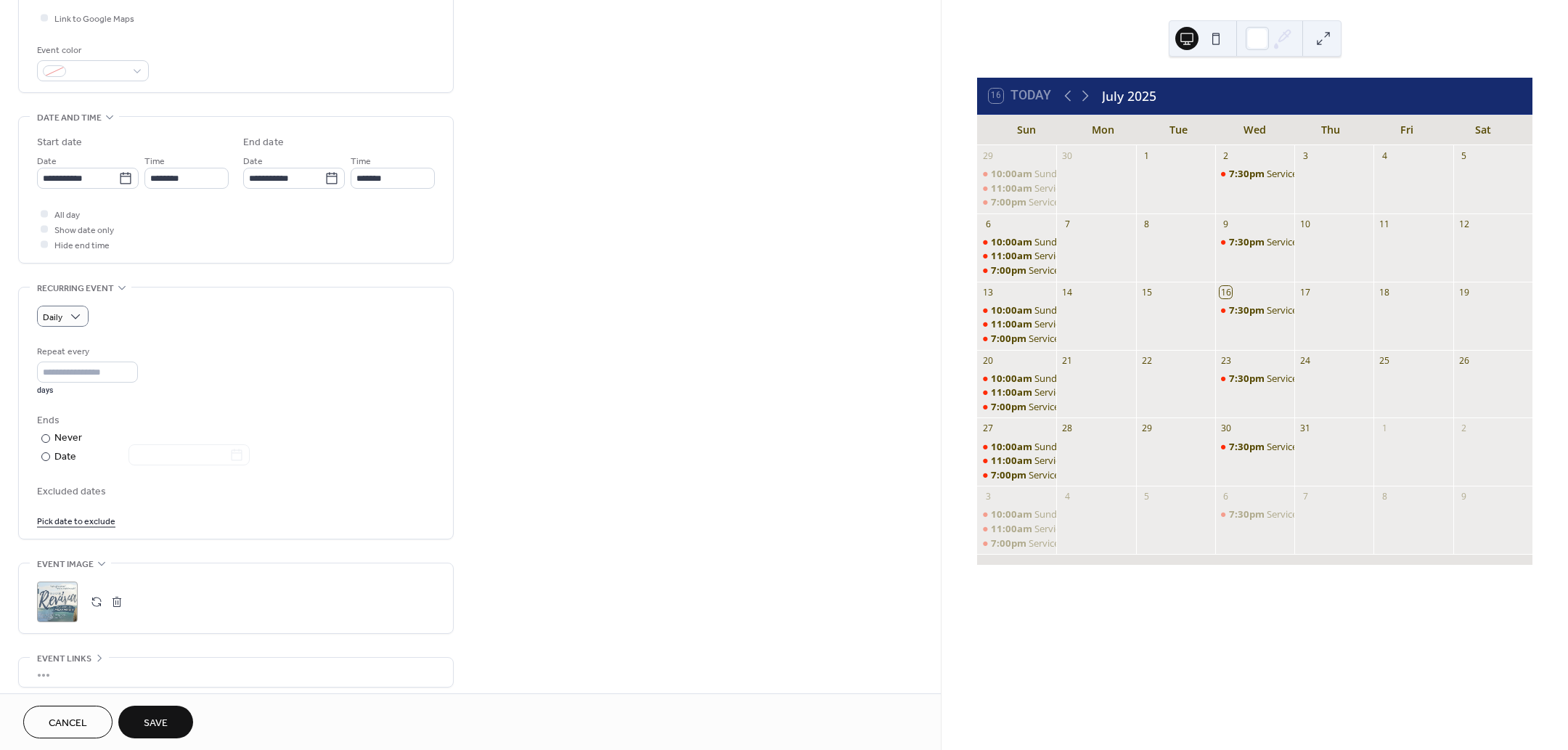 scroll, scrollTop: 367, scrollLeft: 0, axis: vertical 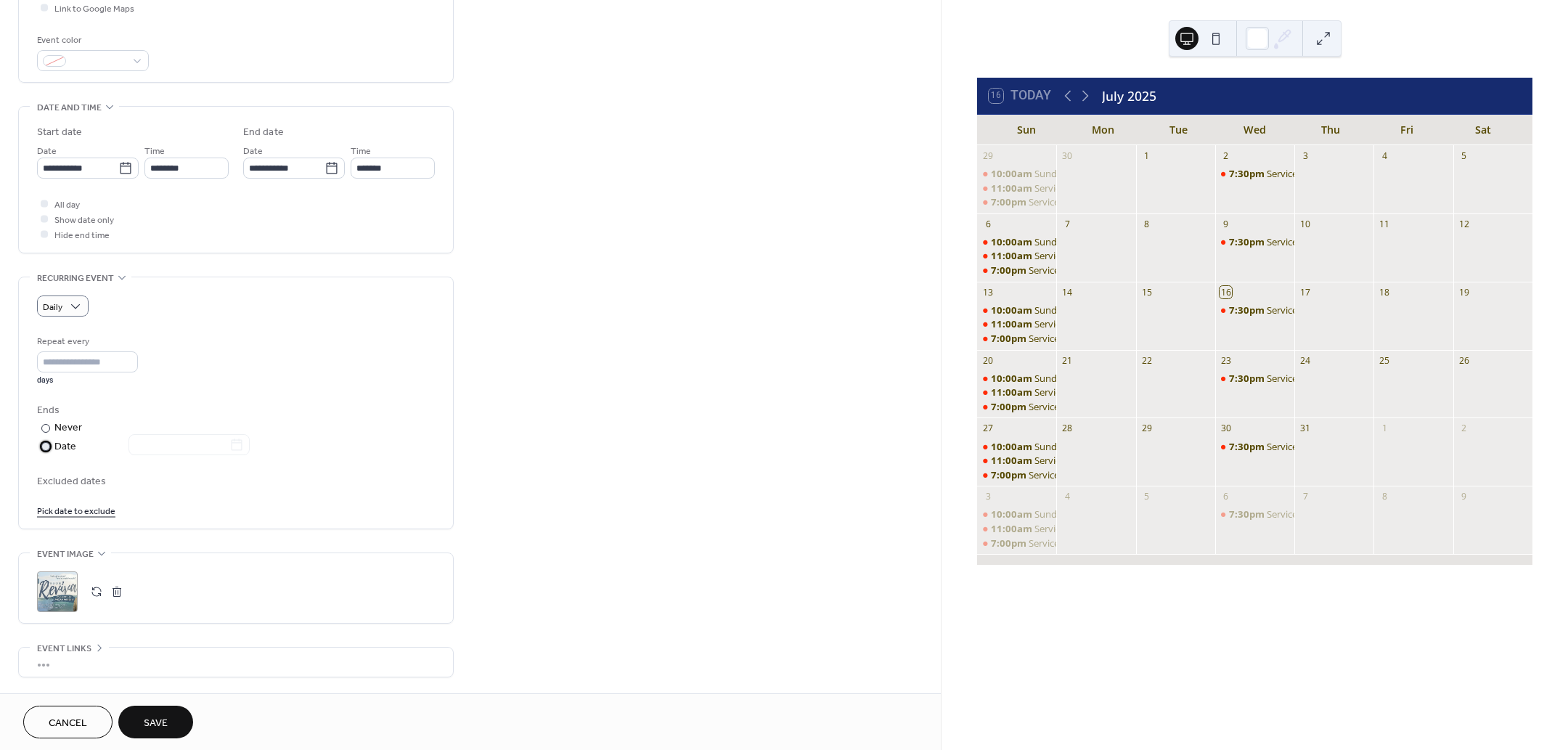 click at bounding box center (46, 447) 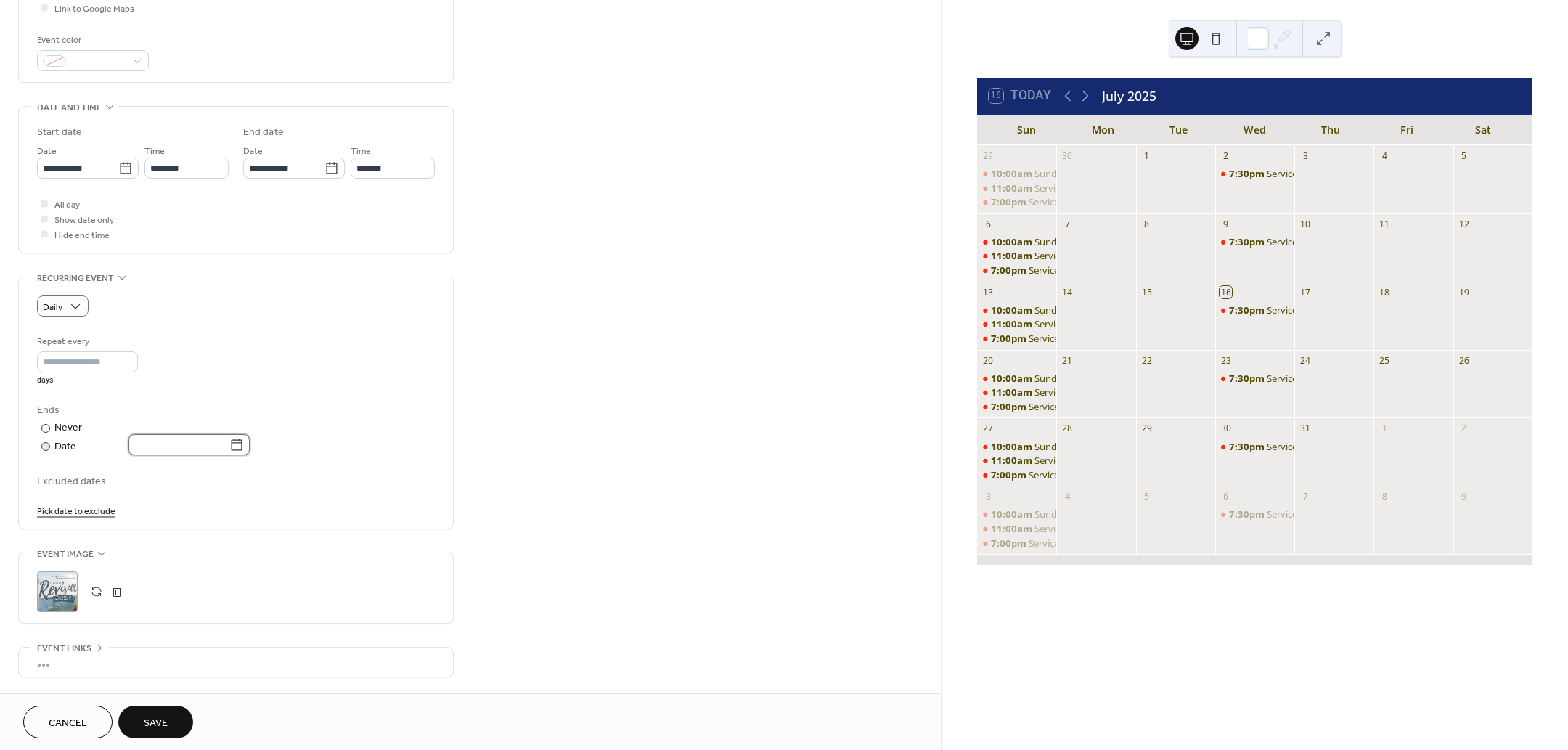 click at bounding box center [179, 444] 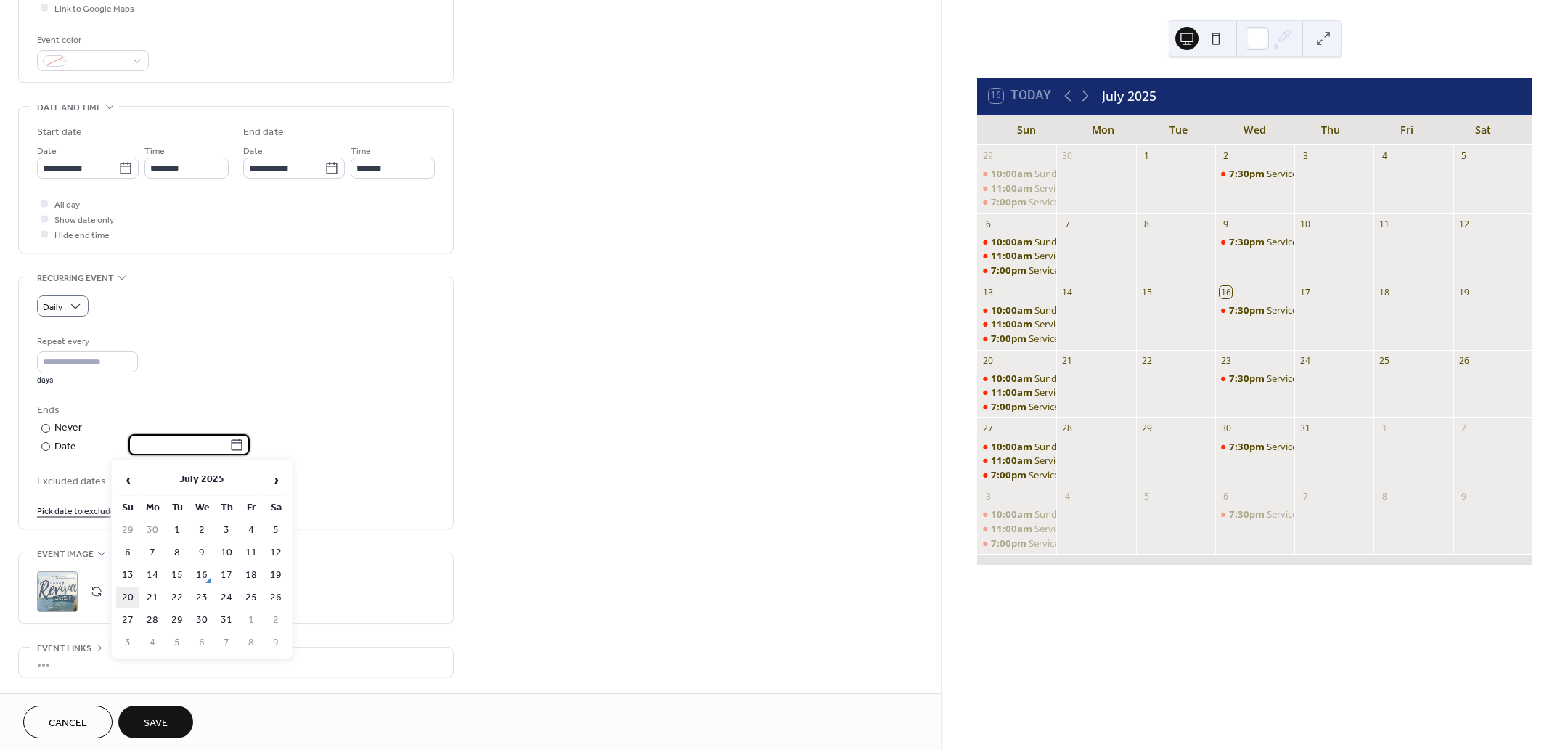 click on "20" at bounding box center (128, 598) 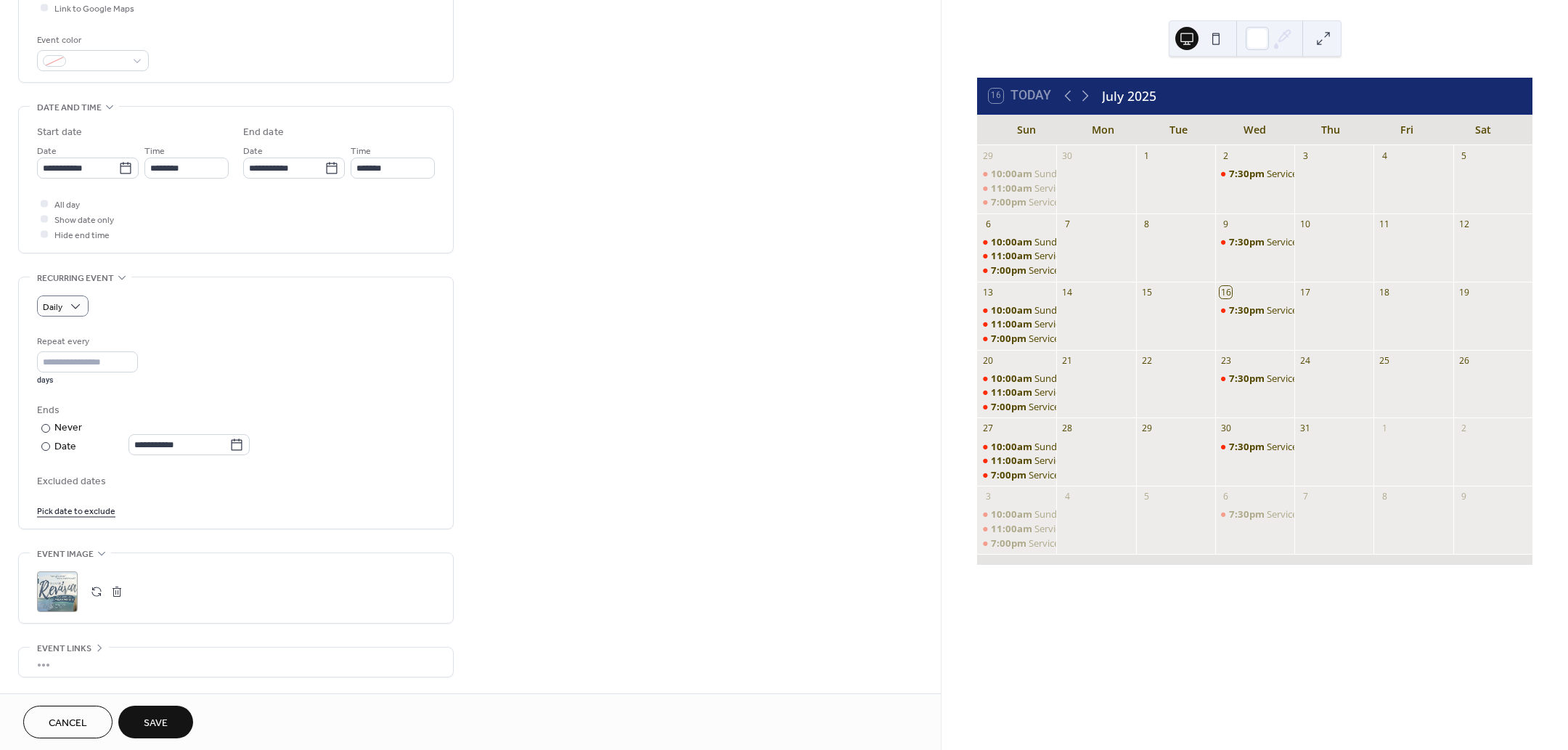 click on "Excluded dates" at bounding box center [236, 481] 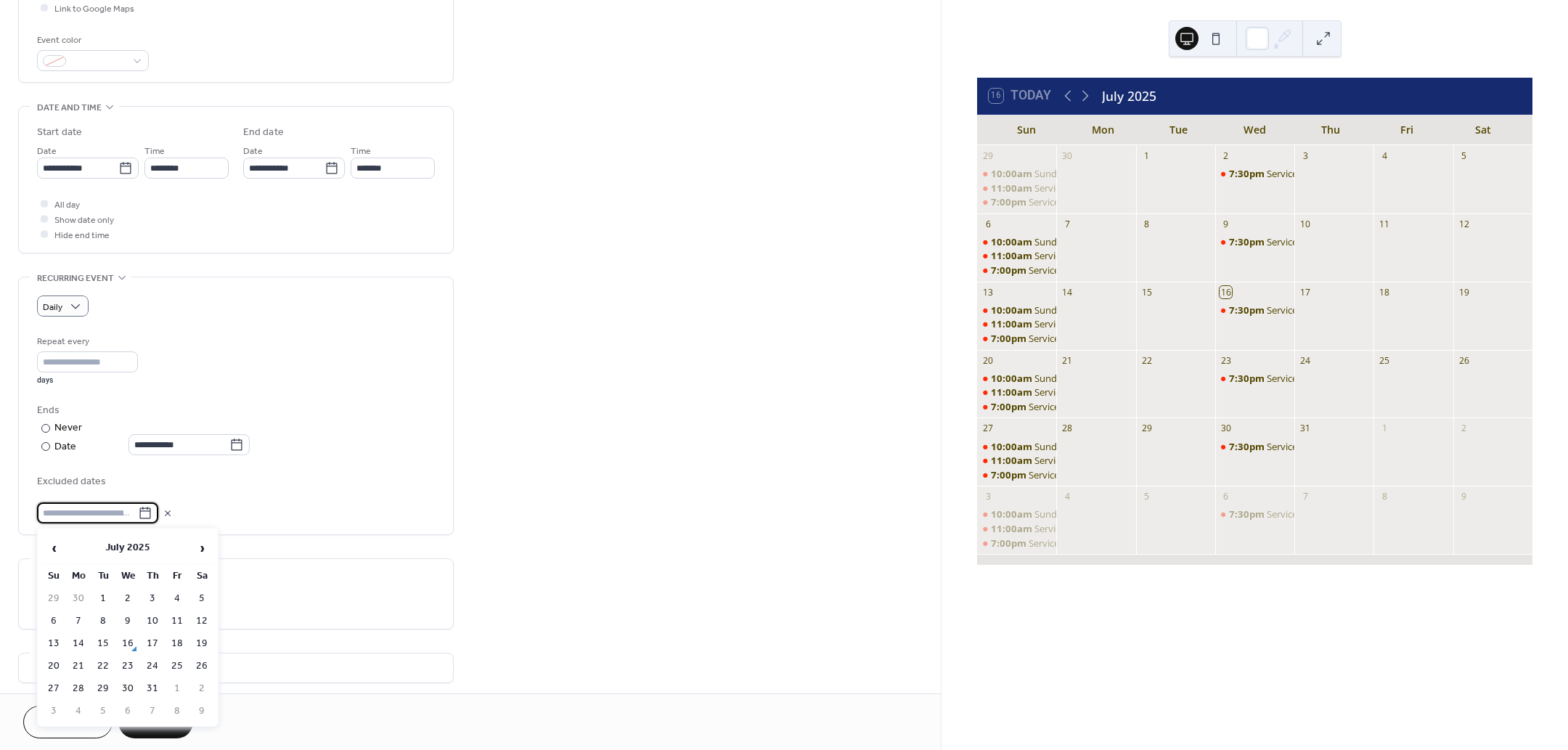 click at bounding box center (236, 513) 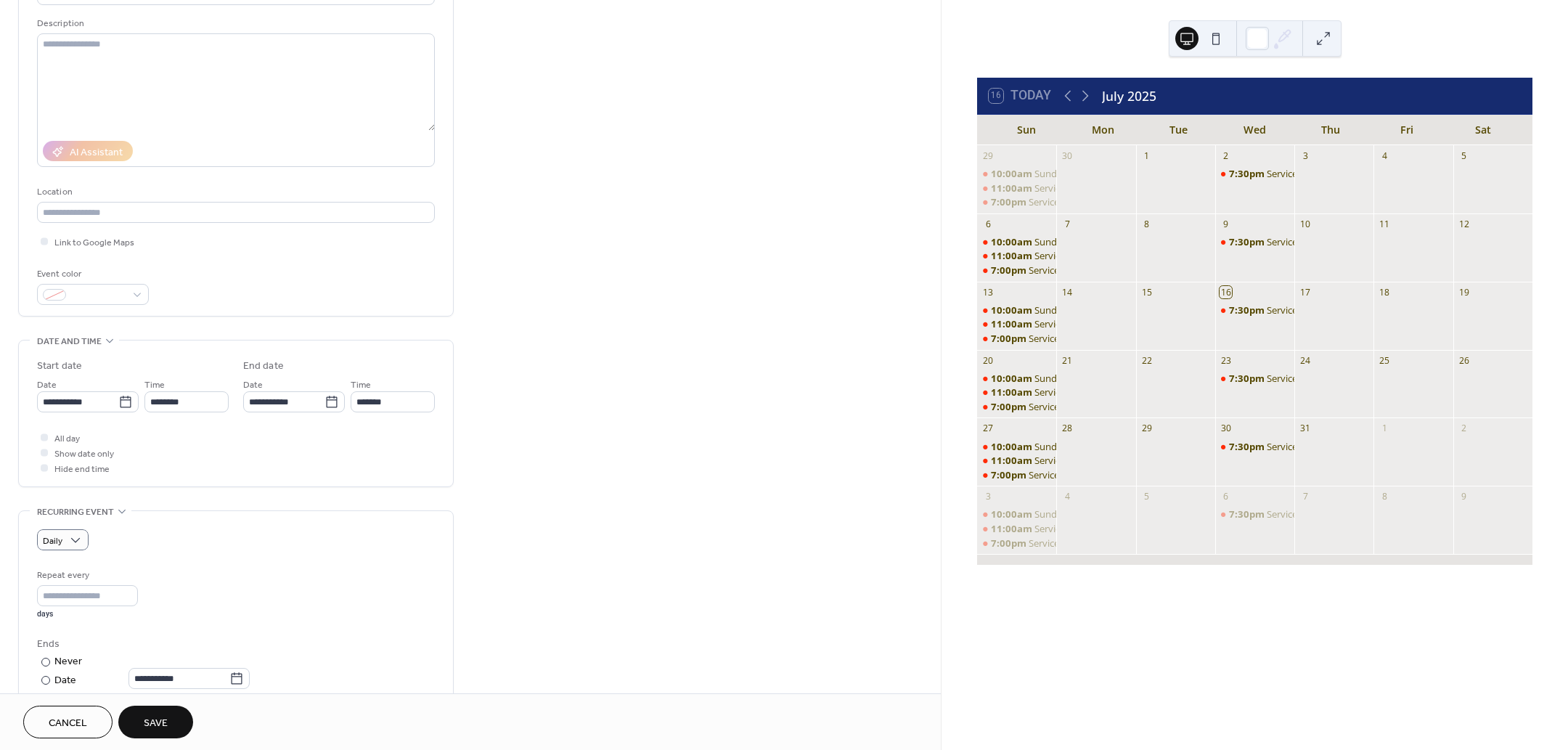 scroll, scrollTop: 276, scrollLeft: 0, axis: vertical 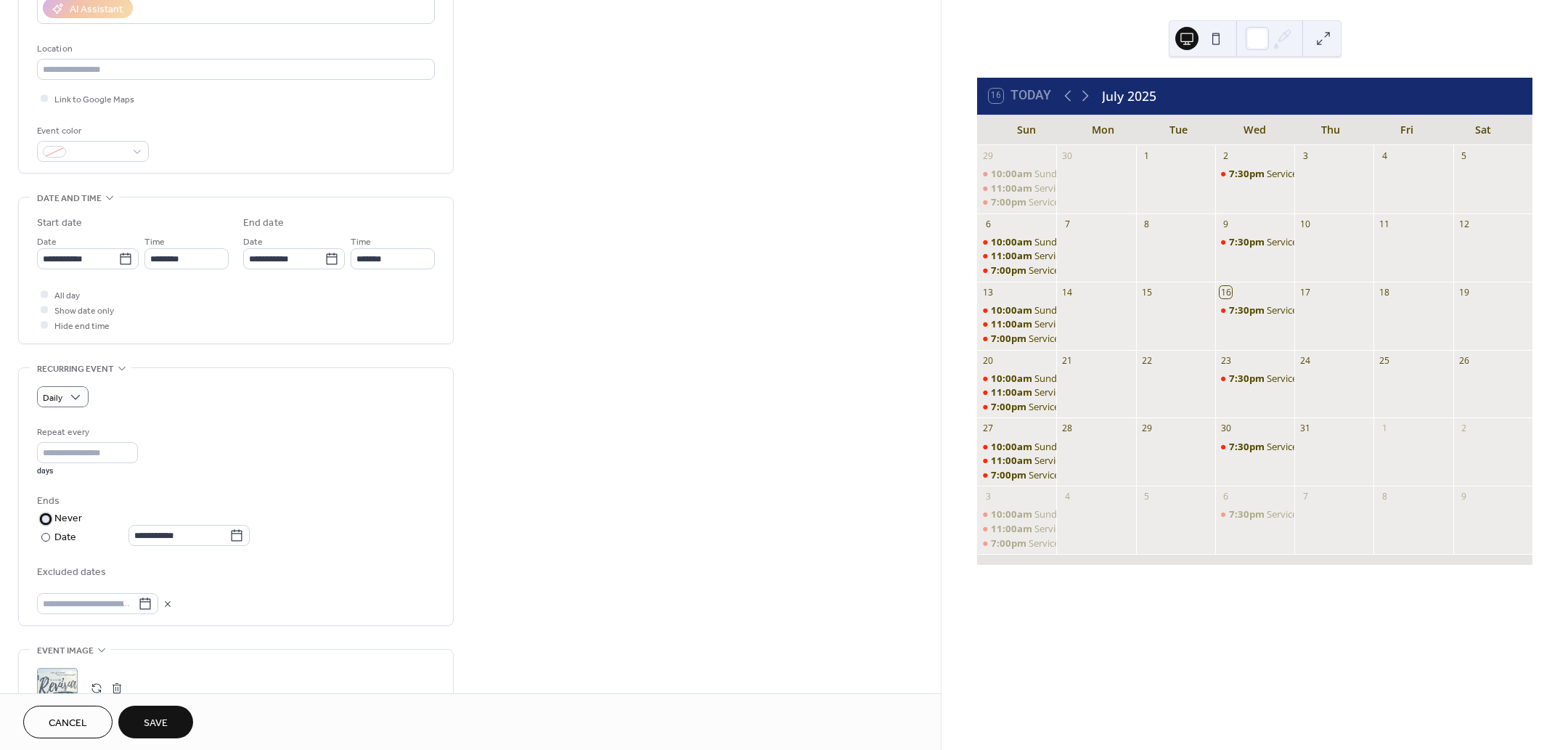 click at bounding box center [46, 519] 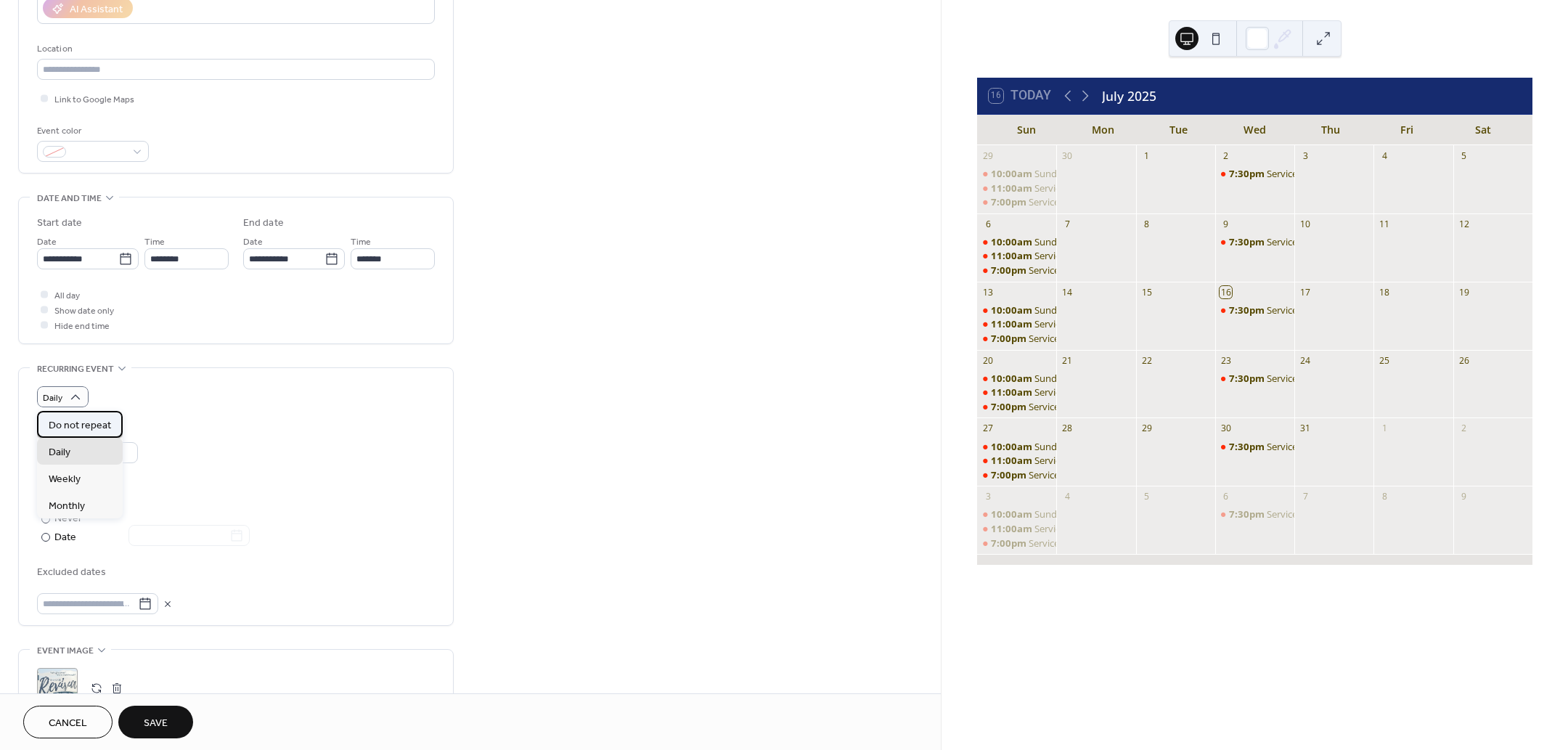 click on "Do not repeat" at bounding box center [80, 425] 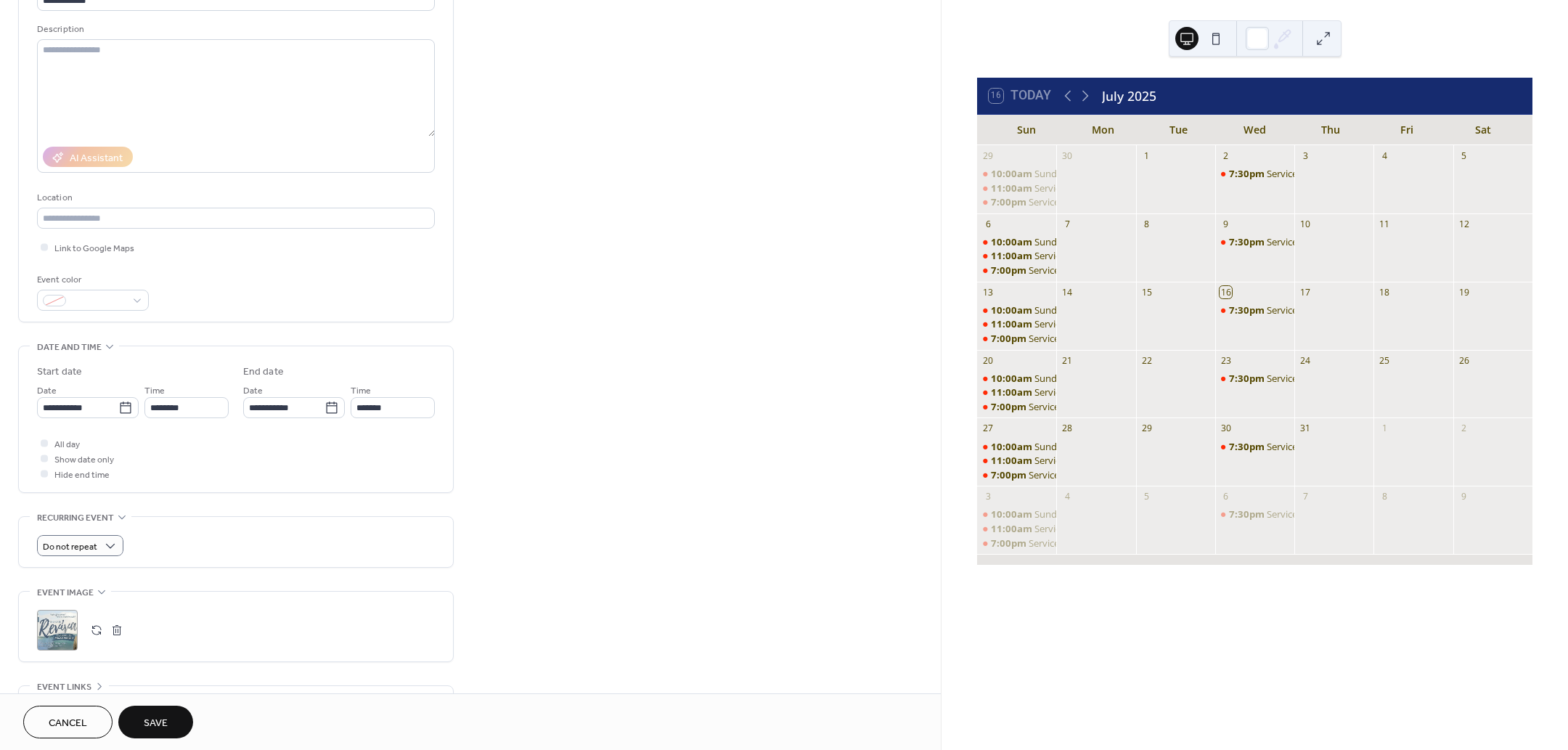 scroll, scrollTop: 4, scrollLeft: 0, axis: vertical 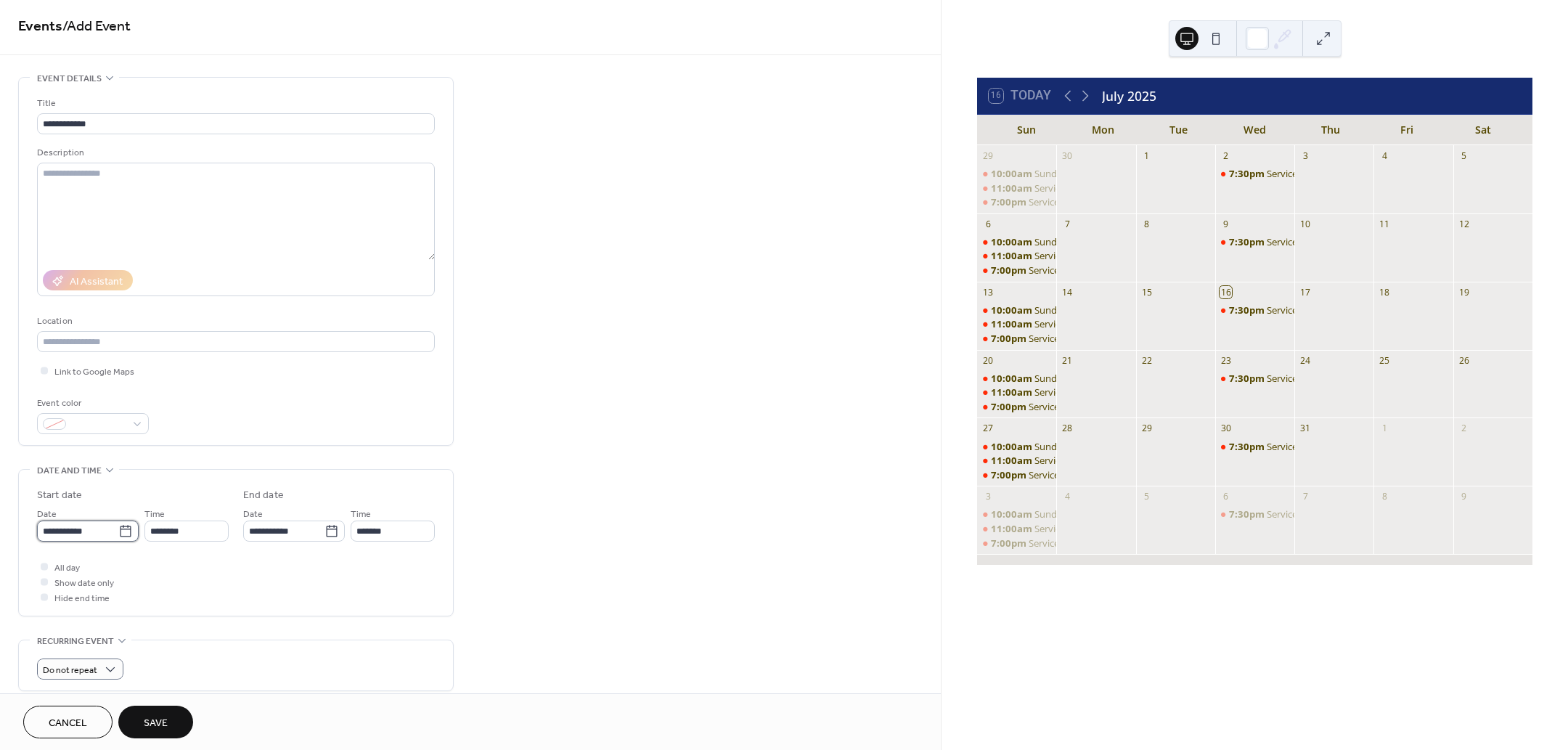 click on "**********" at bounding box center [78, 531] 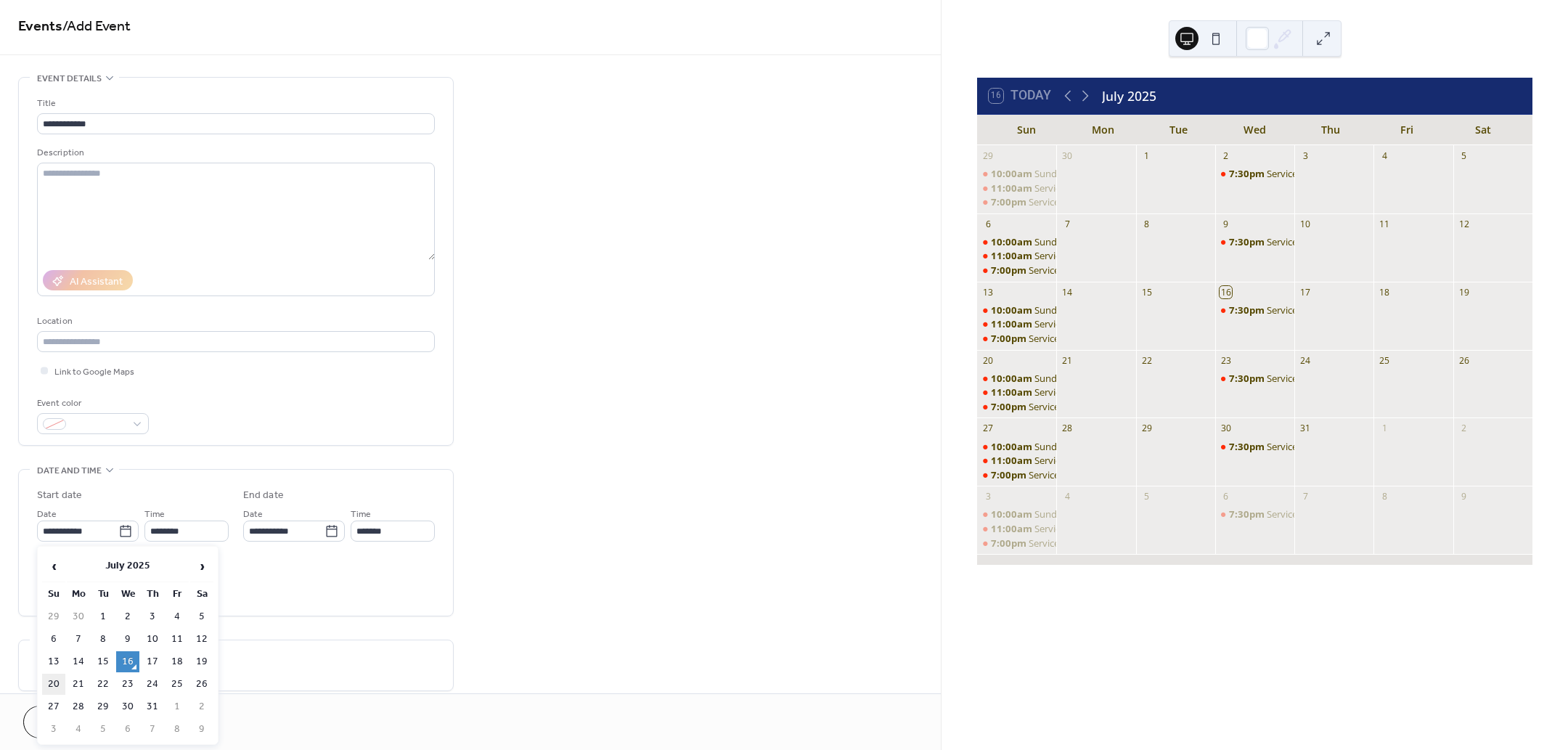 click on "20" at bounding box center (54, 684) 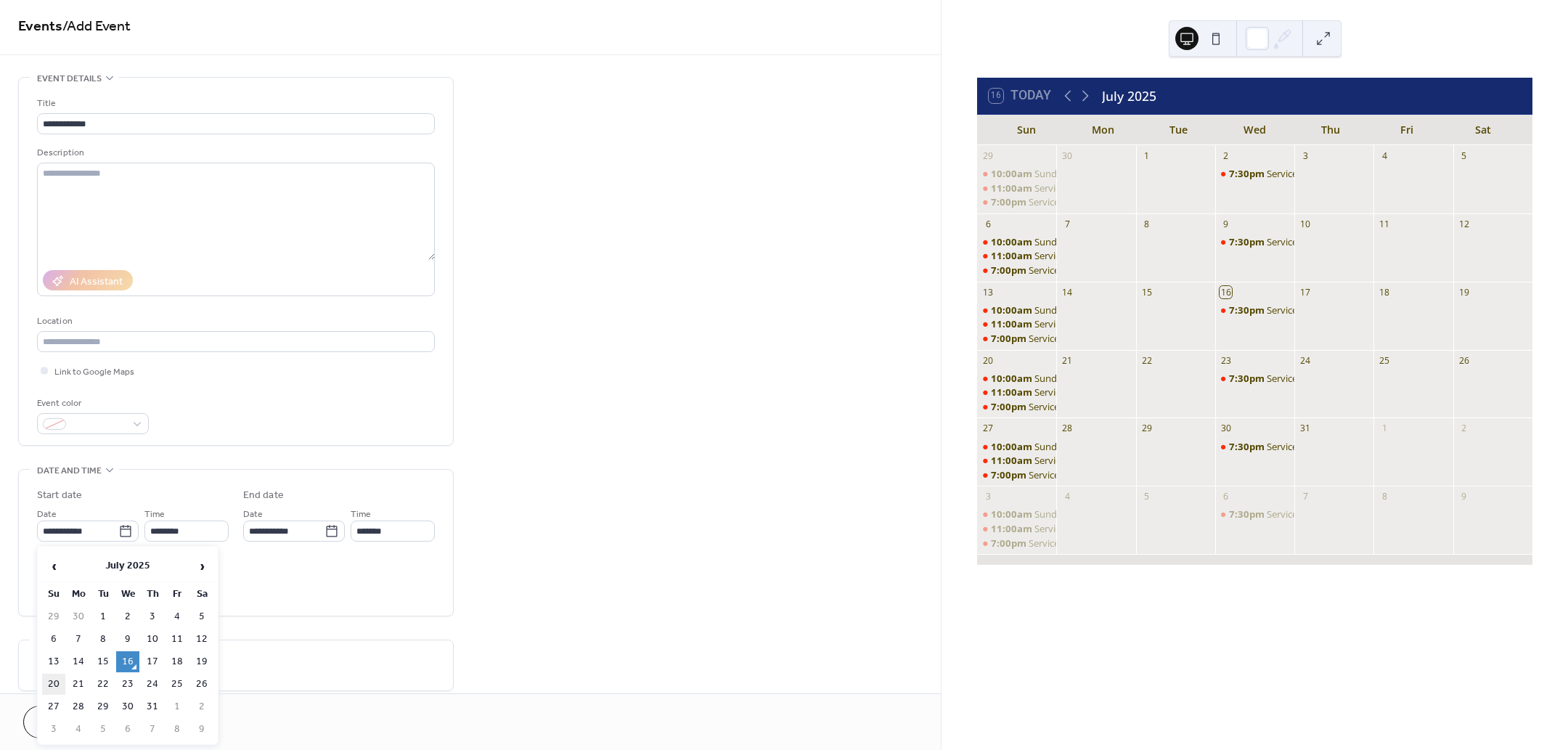 type on "**********" 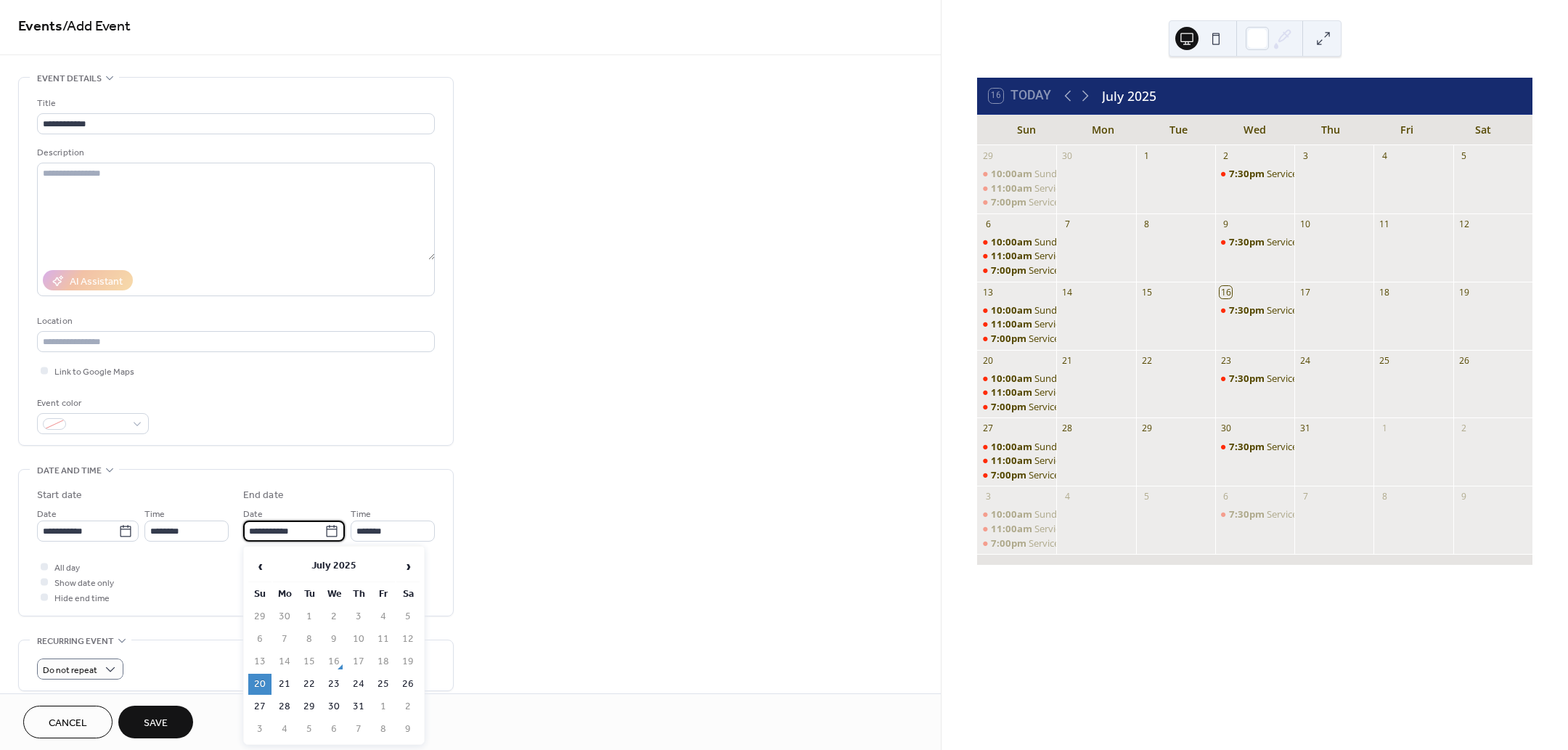 click on "**********" at bounding box center [284, 531] 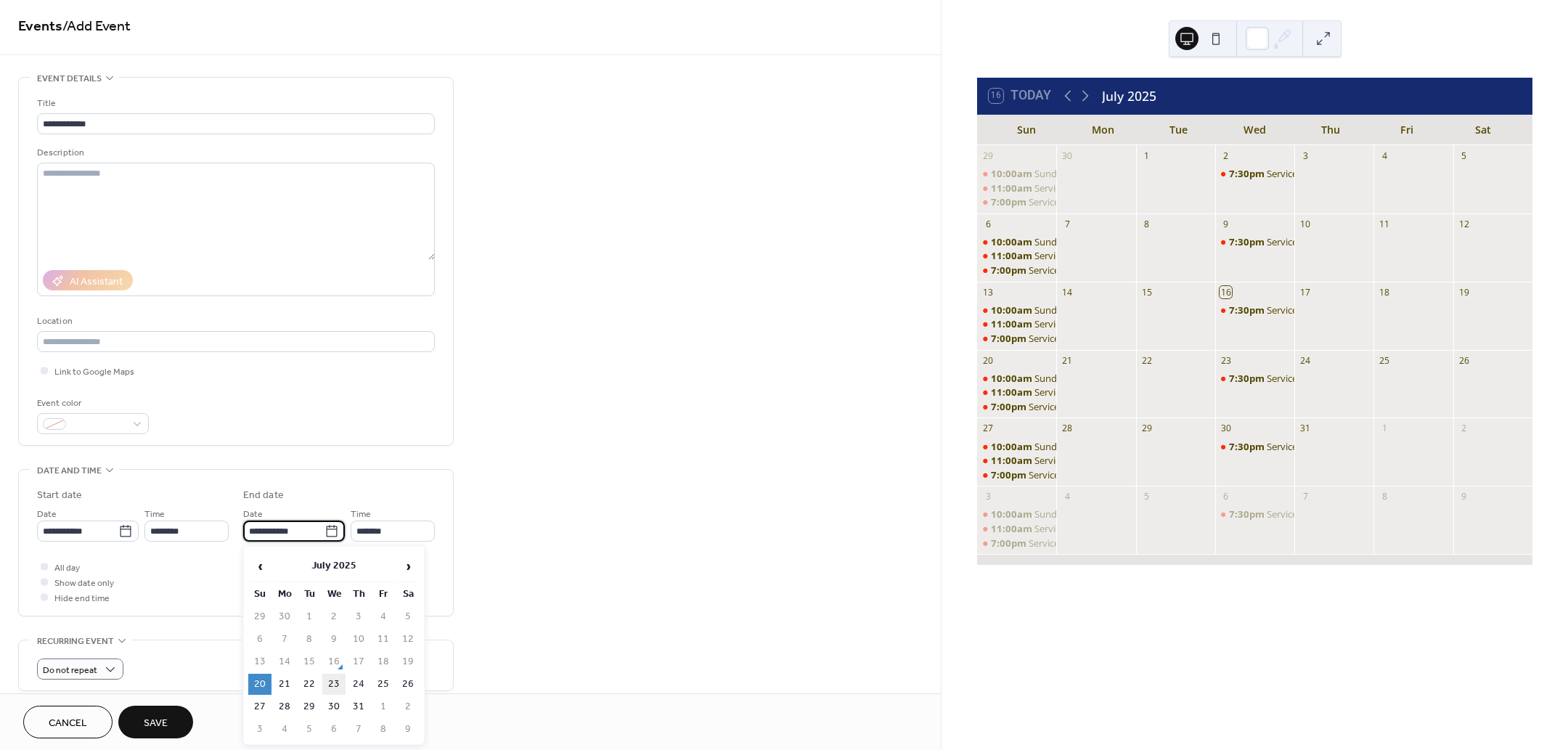 click on "23" at bounding box center (334, 684) 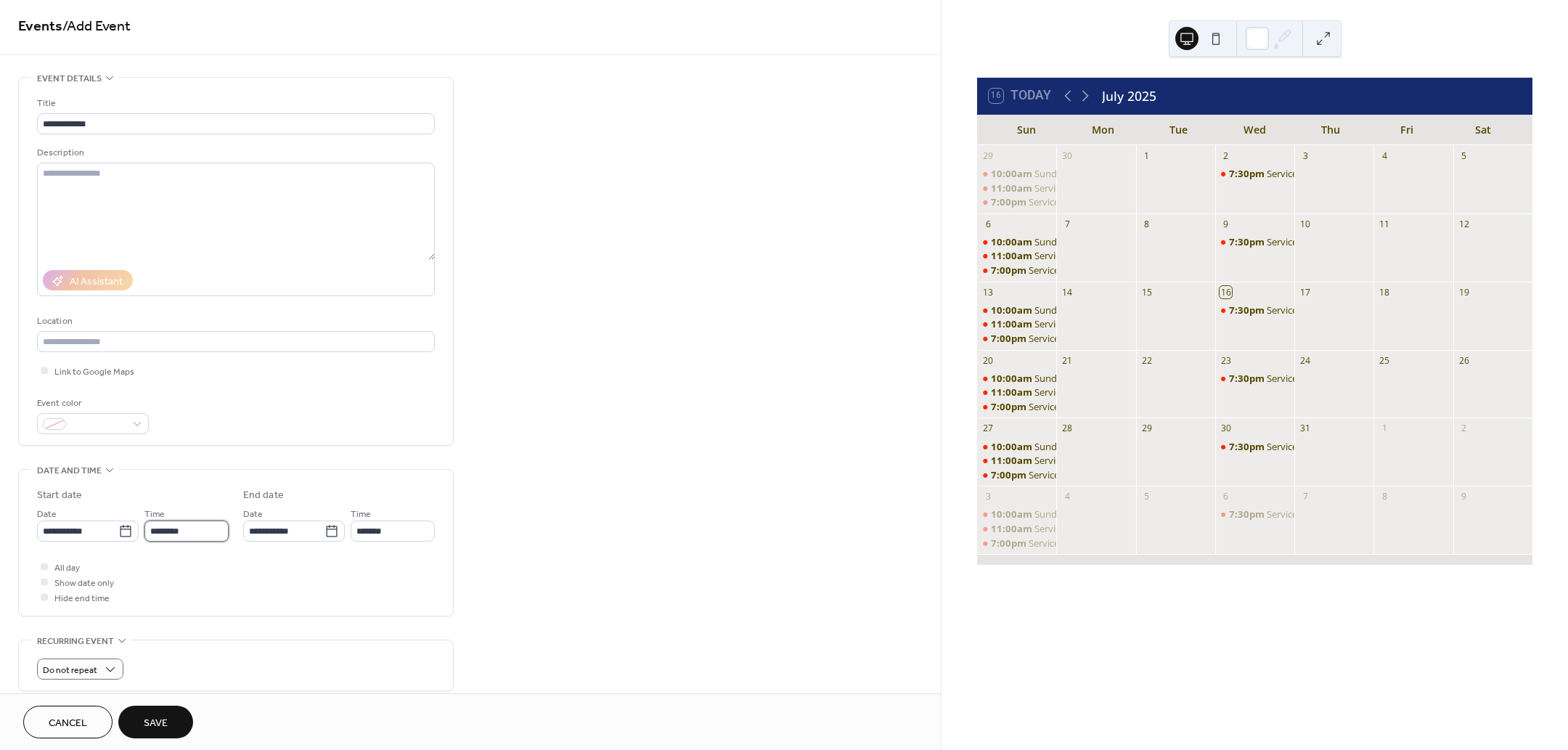 click on "********" at bounding box center [187, 531] 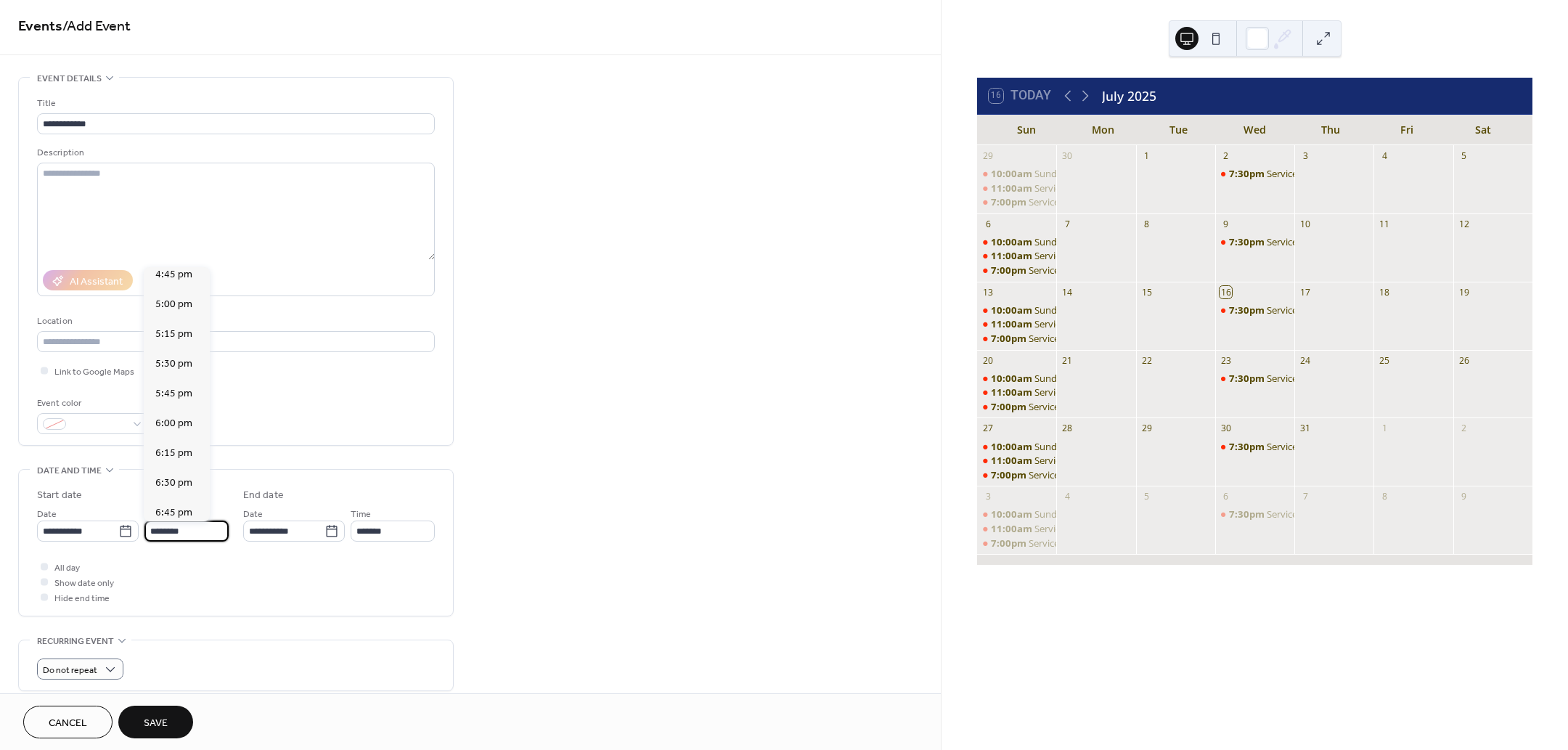 scroll, scrollTop: 2011, scrollLeft: 0, axis: vertical 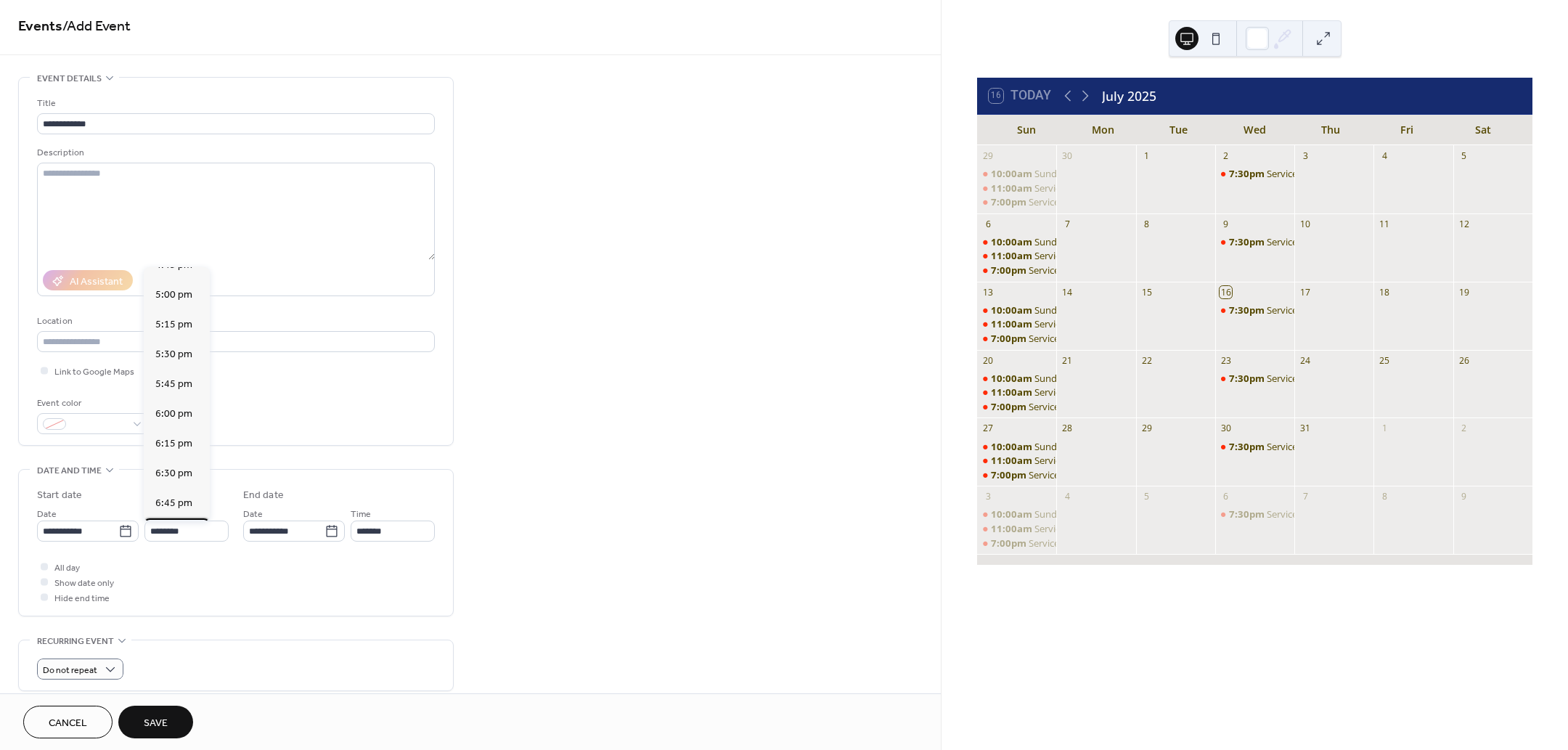 click on "7:00 pm" at bounding box center (173, 532) 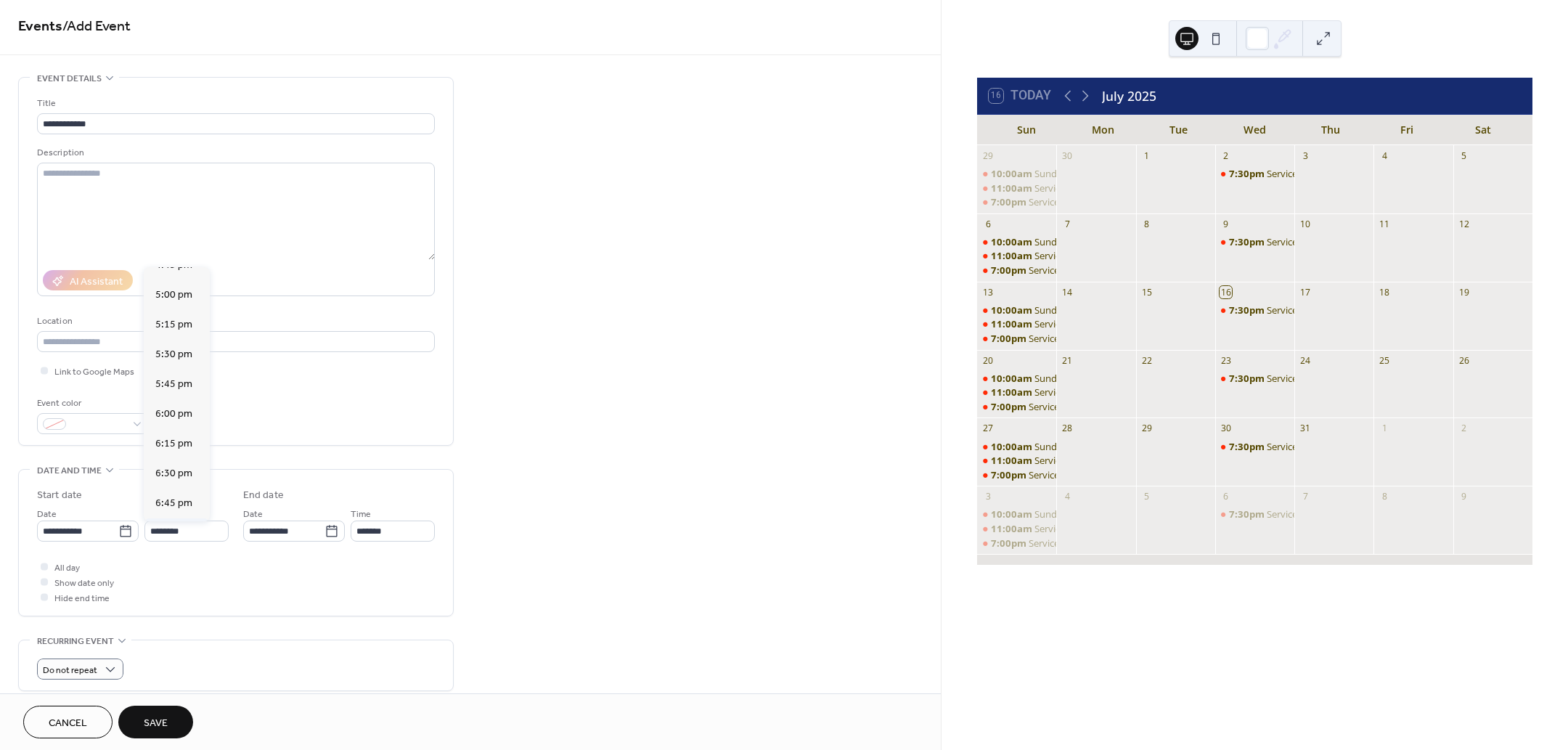 type on "*******" 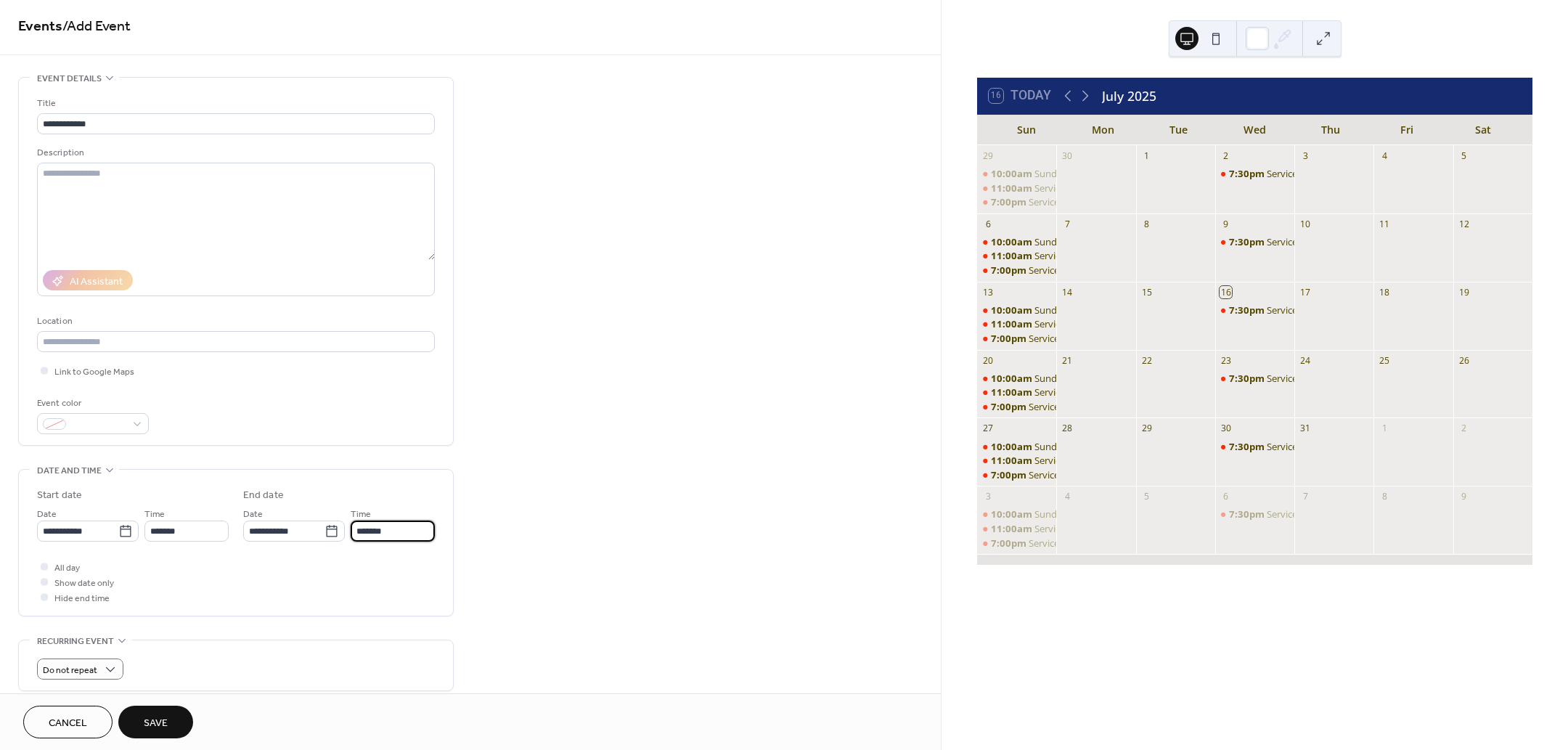 click on "*******" at bounding box center [393, 531] 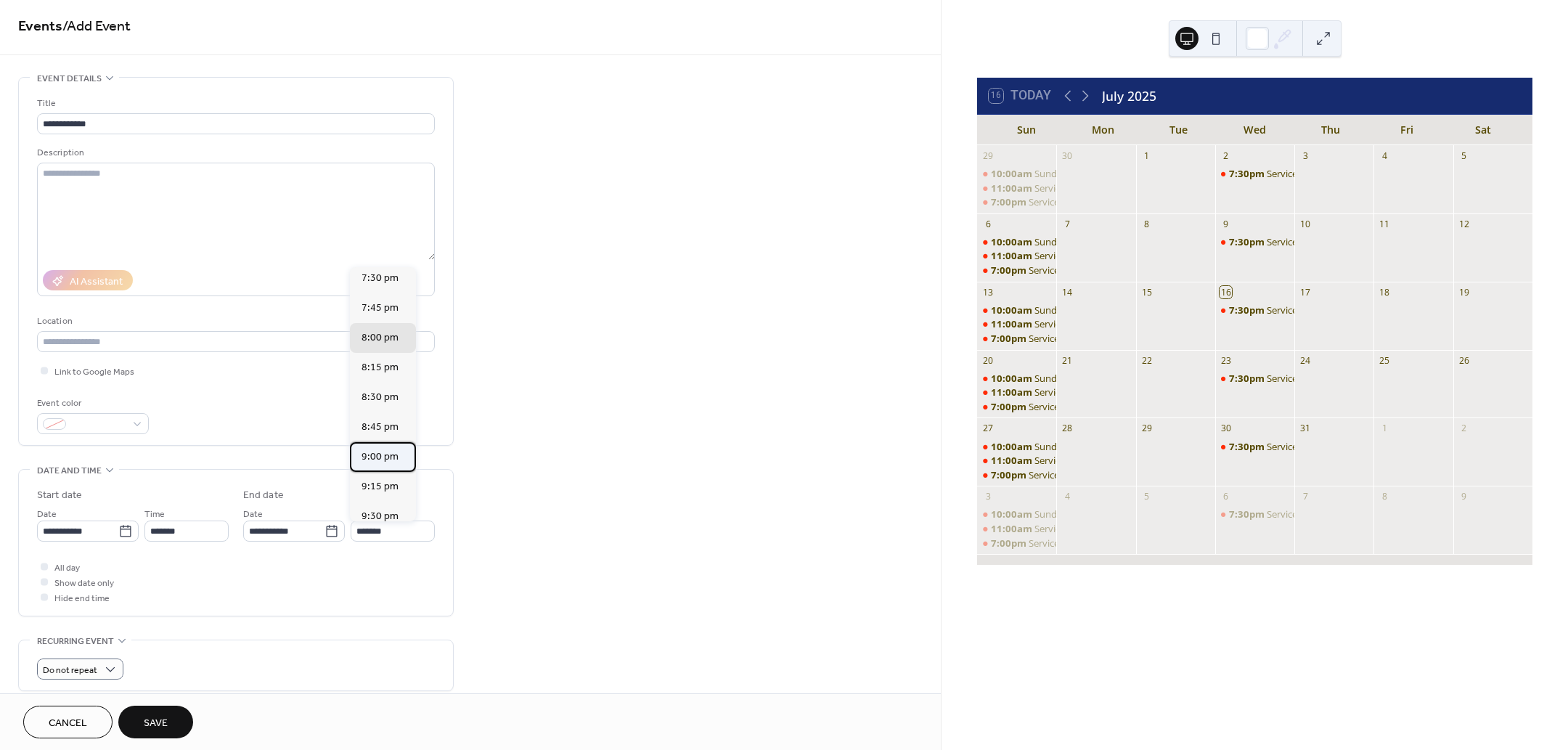 scroll, scrollTop: 2474, scrollLeft: 0, axis: vertical 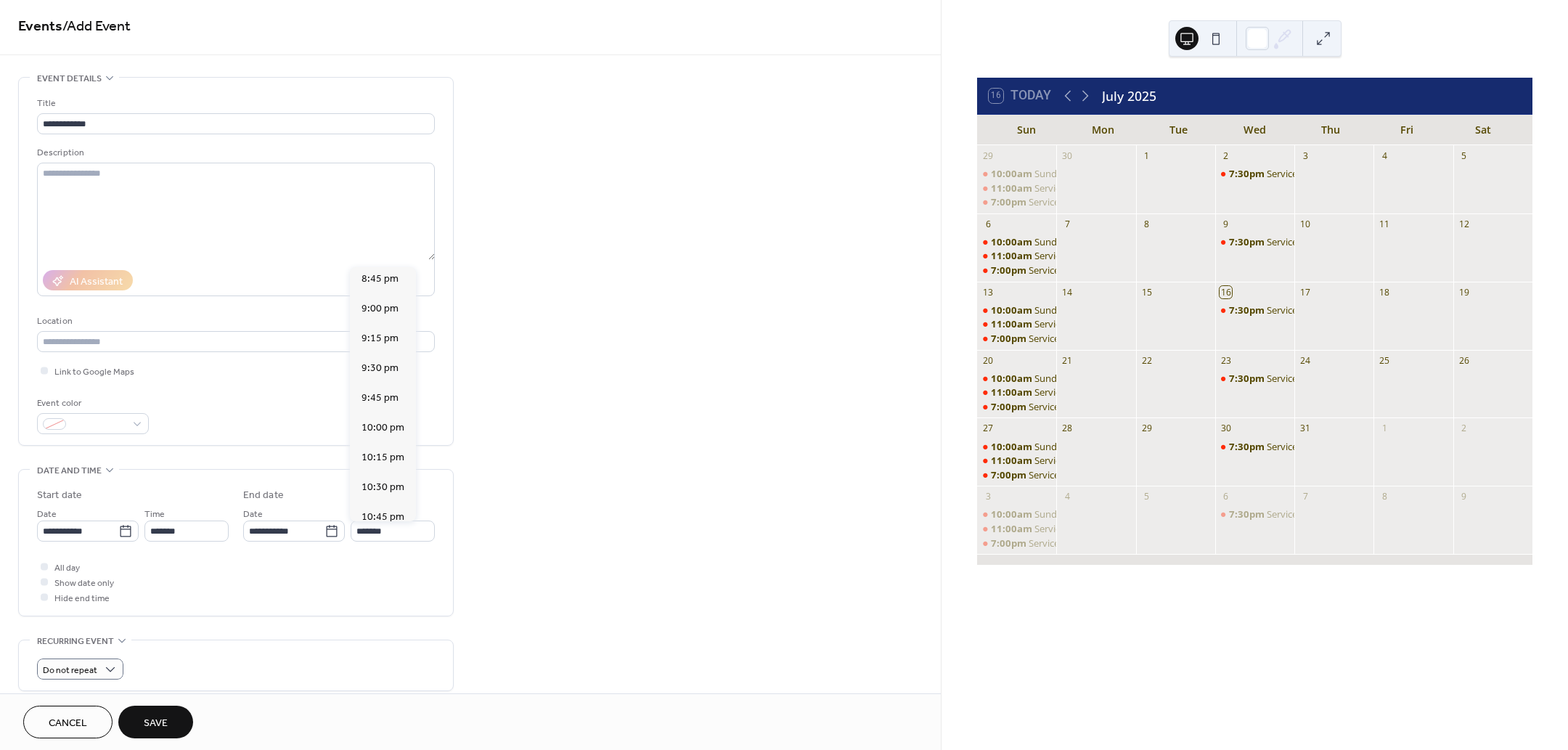 drag, startPoint x: 388, startPoint y: 407, endPoint x: 417, endPoint y: 473, distance: 72.09022 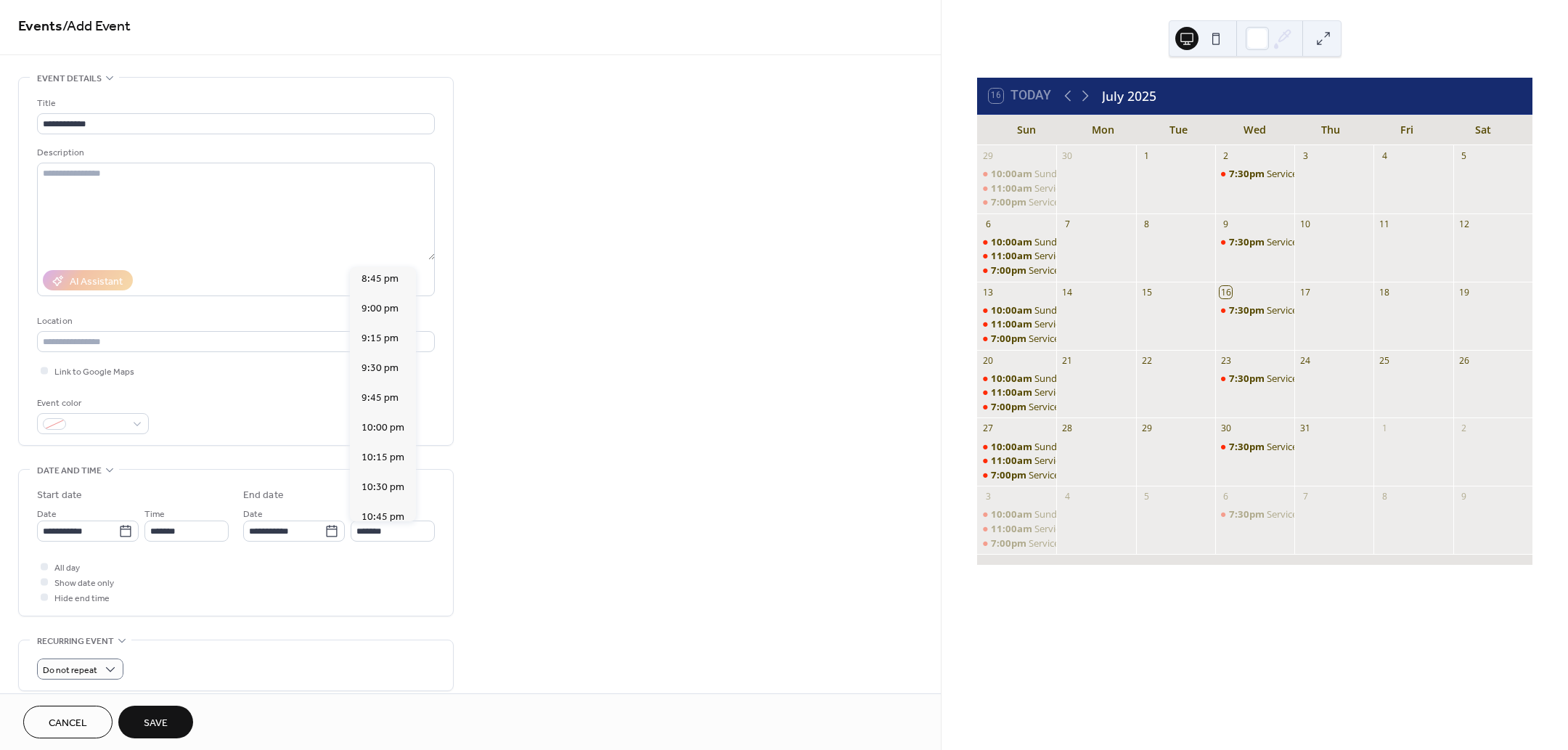 click on "**********" at bounding box center [236, 542] 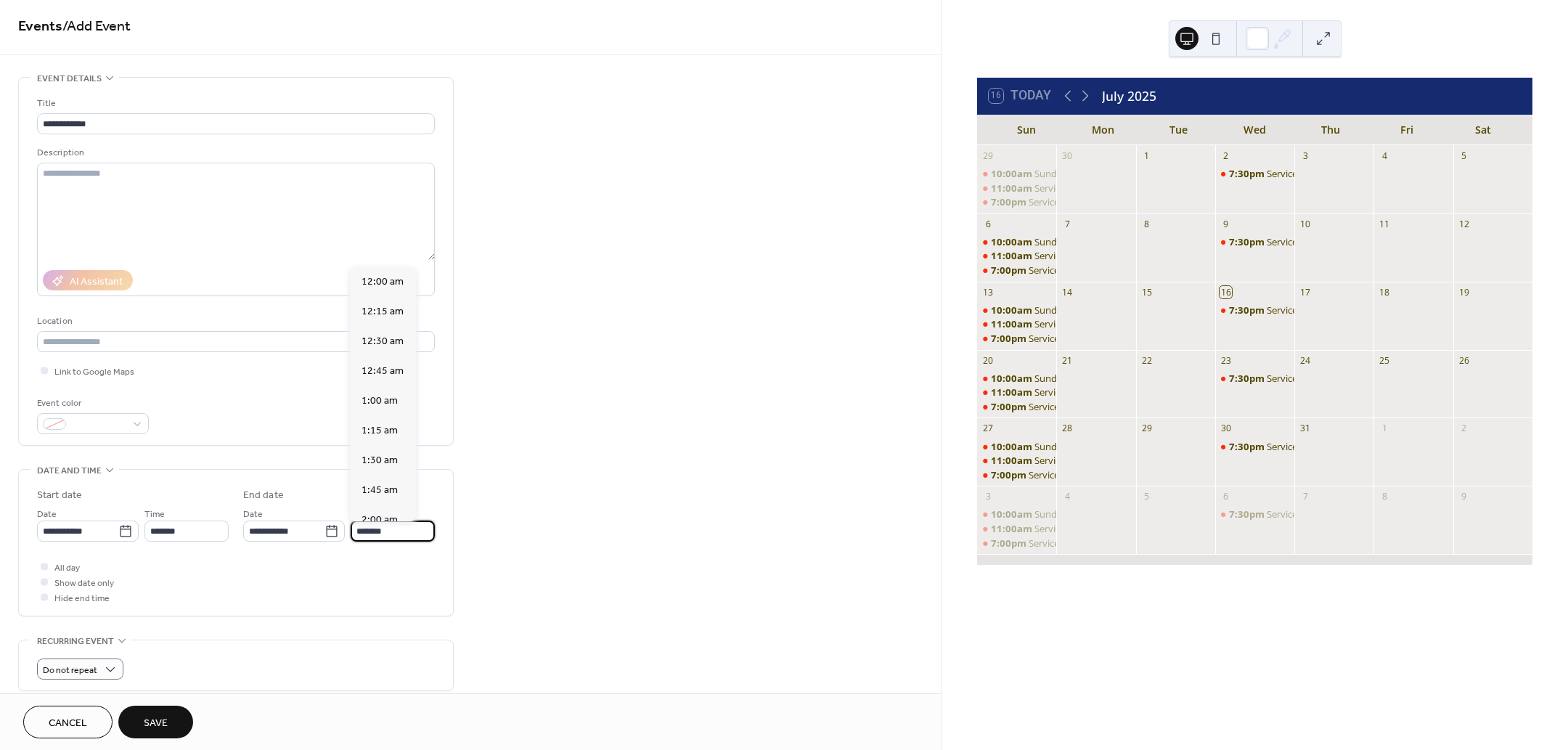 click on "*******" at bounding box center [393, 531] 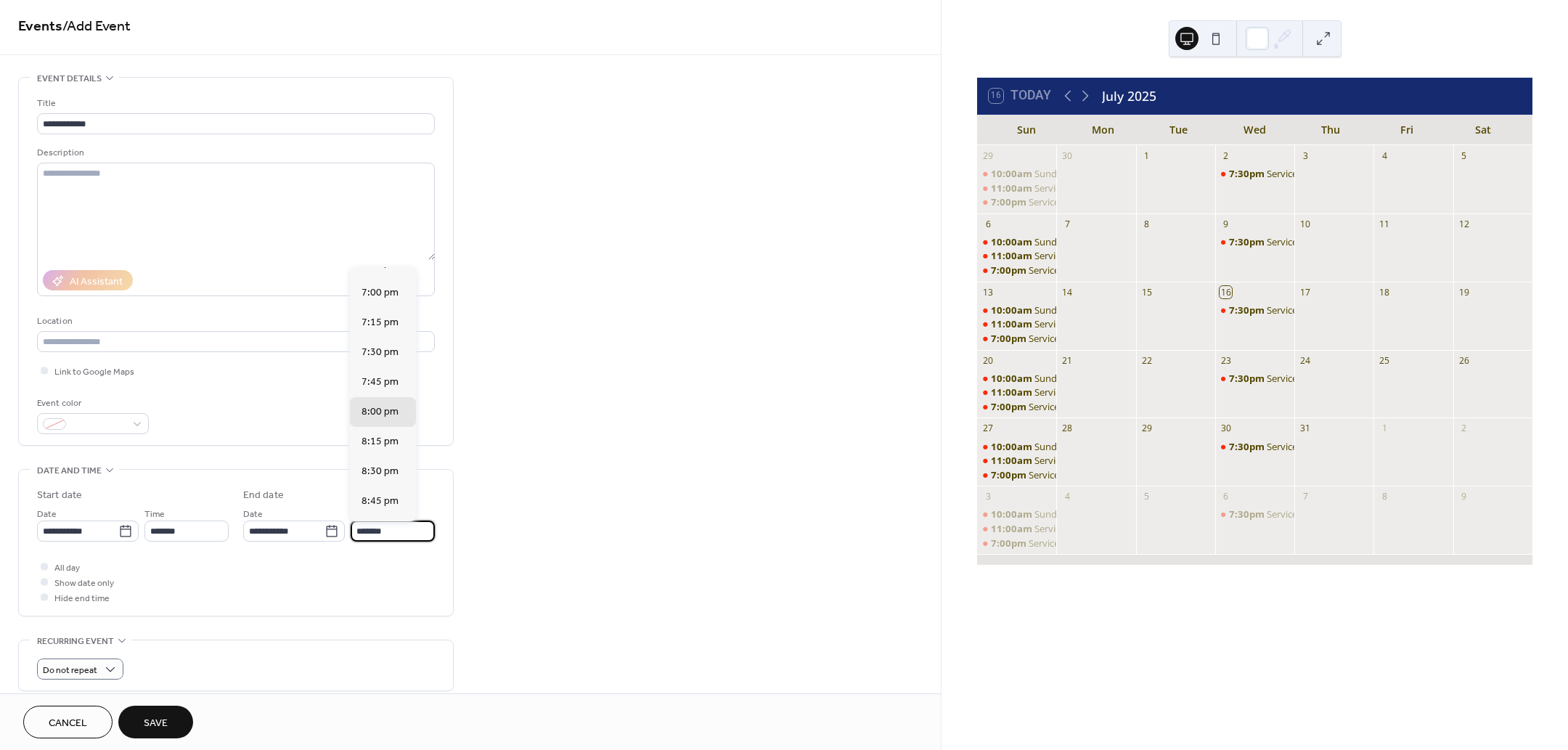 scroll, scrollTop: 2225, scrollLeft: 0, axis: vertical 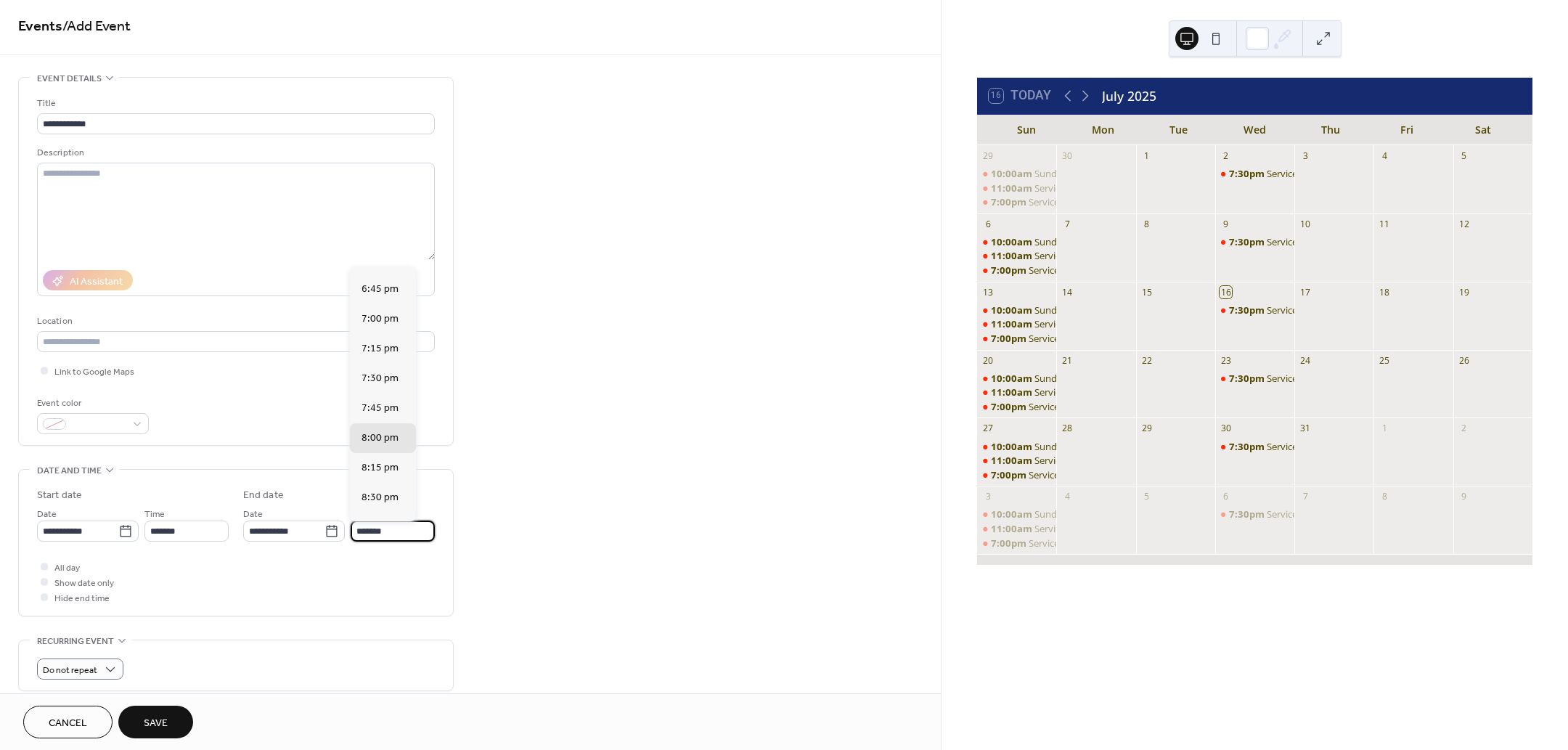 click on "9:00 pm" at bounding box center [380, 556] 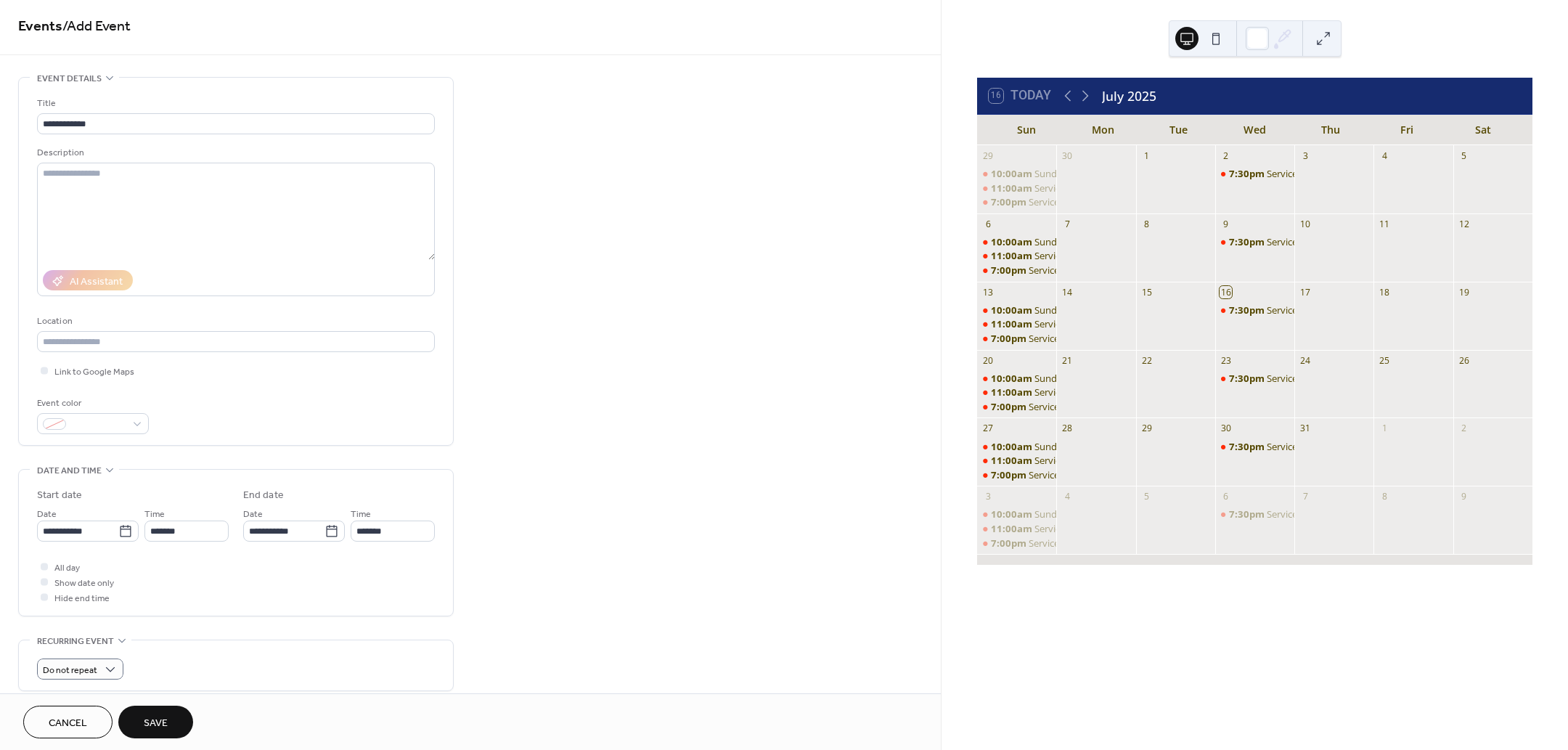 click on "All day Show date only Hide end time" at bounding box center [236, 582] 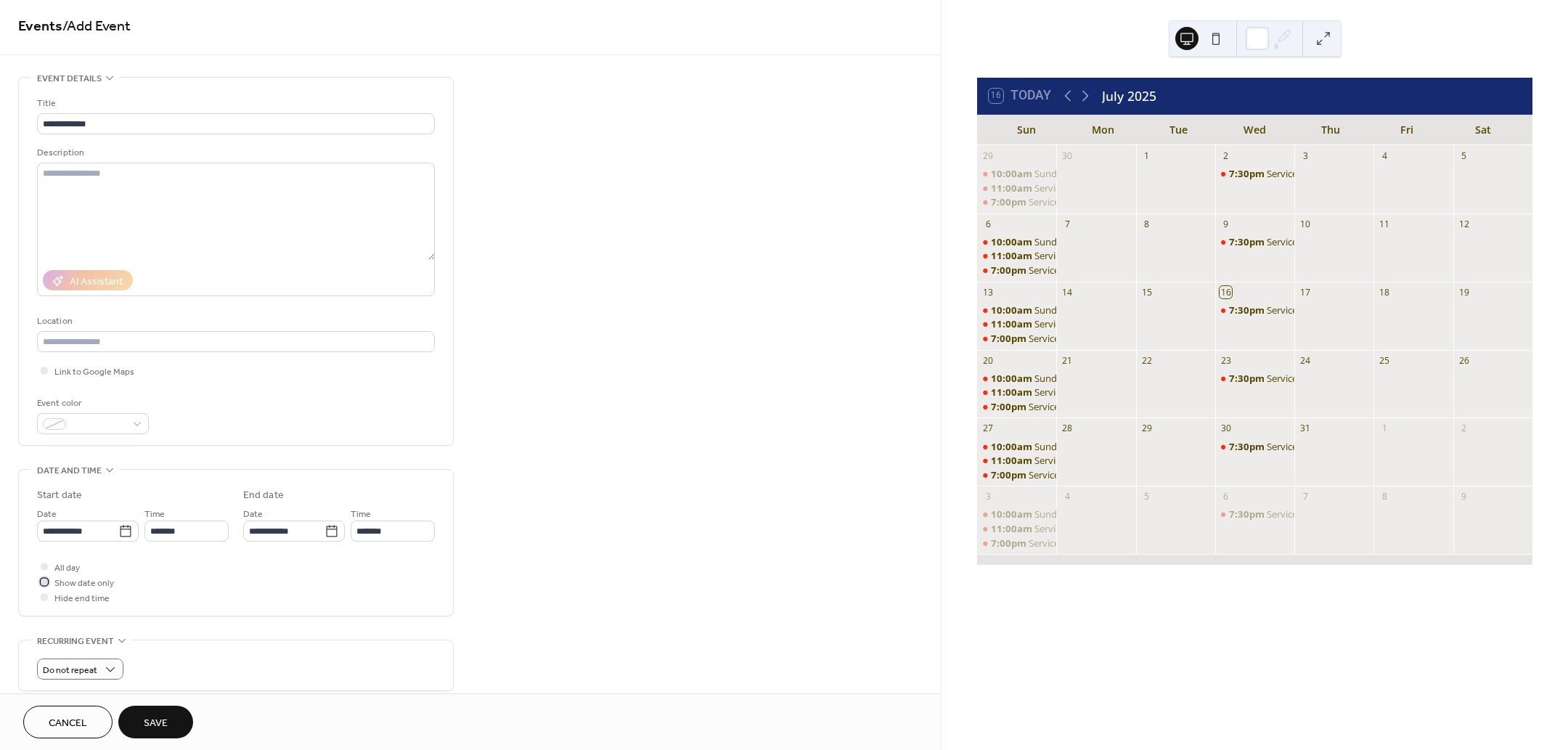 click at bounding box center (44, 582) 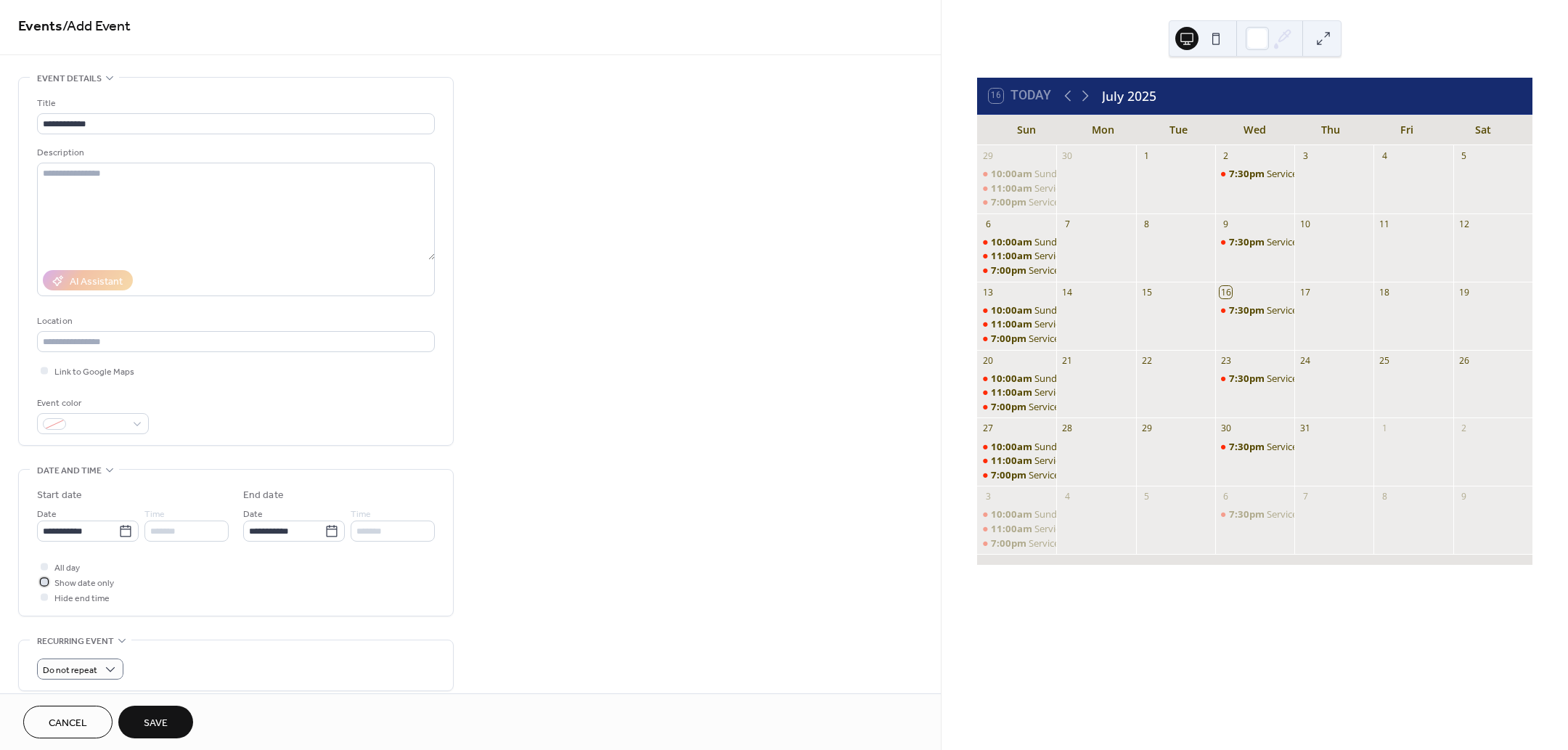 click 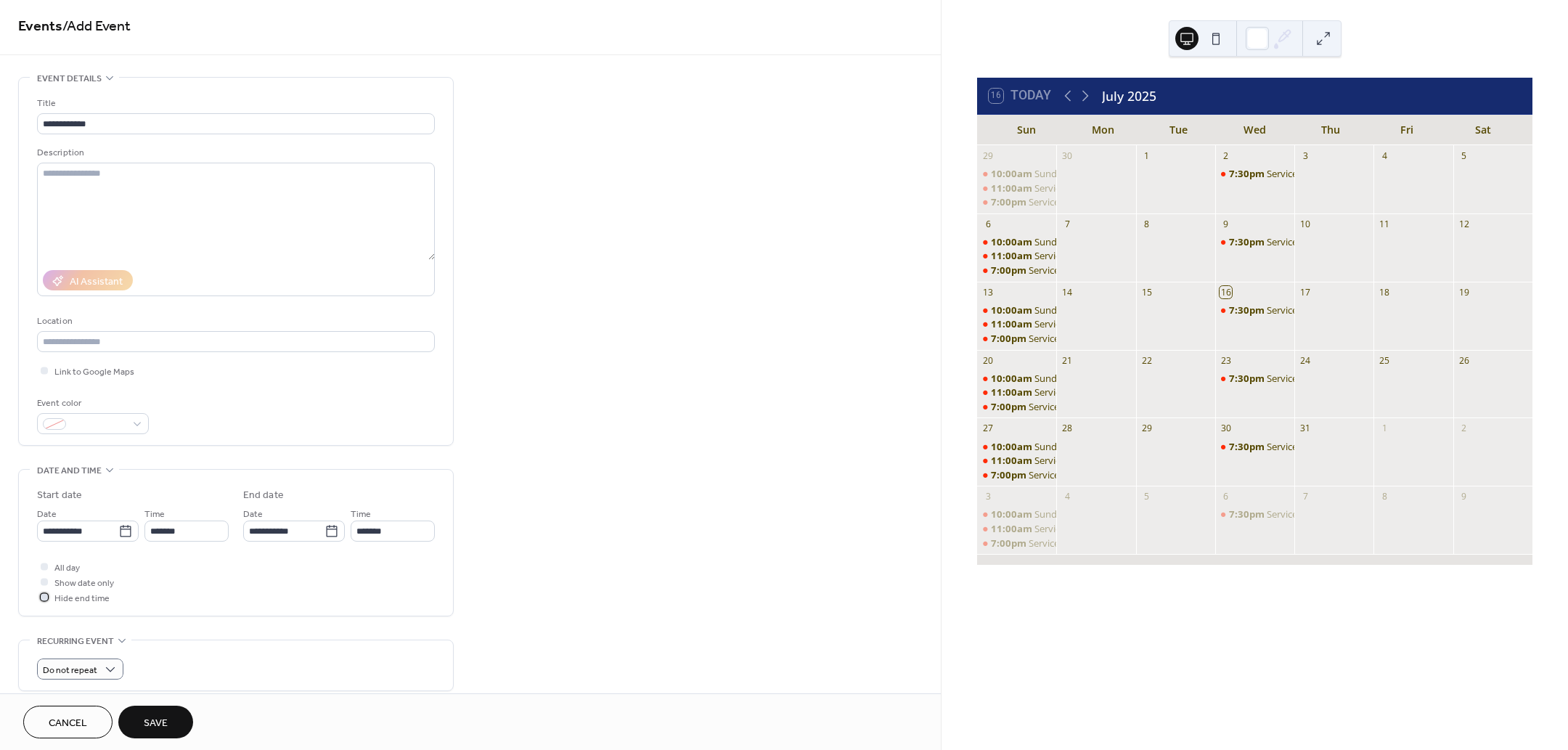 click at bounding box center [44, 597] 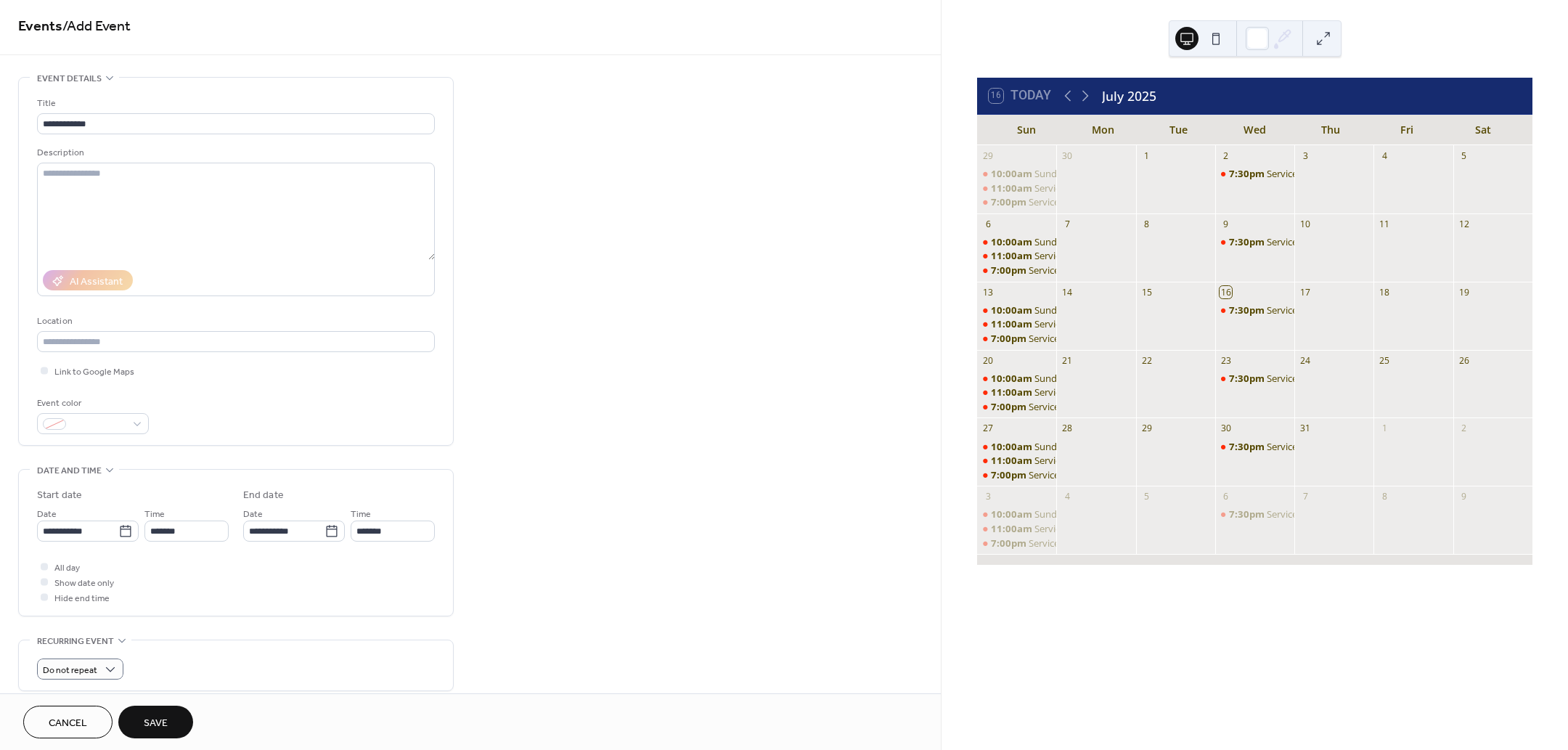 click on "All day Show date only Hide end time" at bounding box center (236, 582) 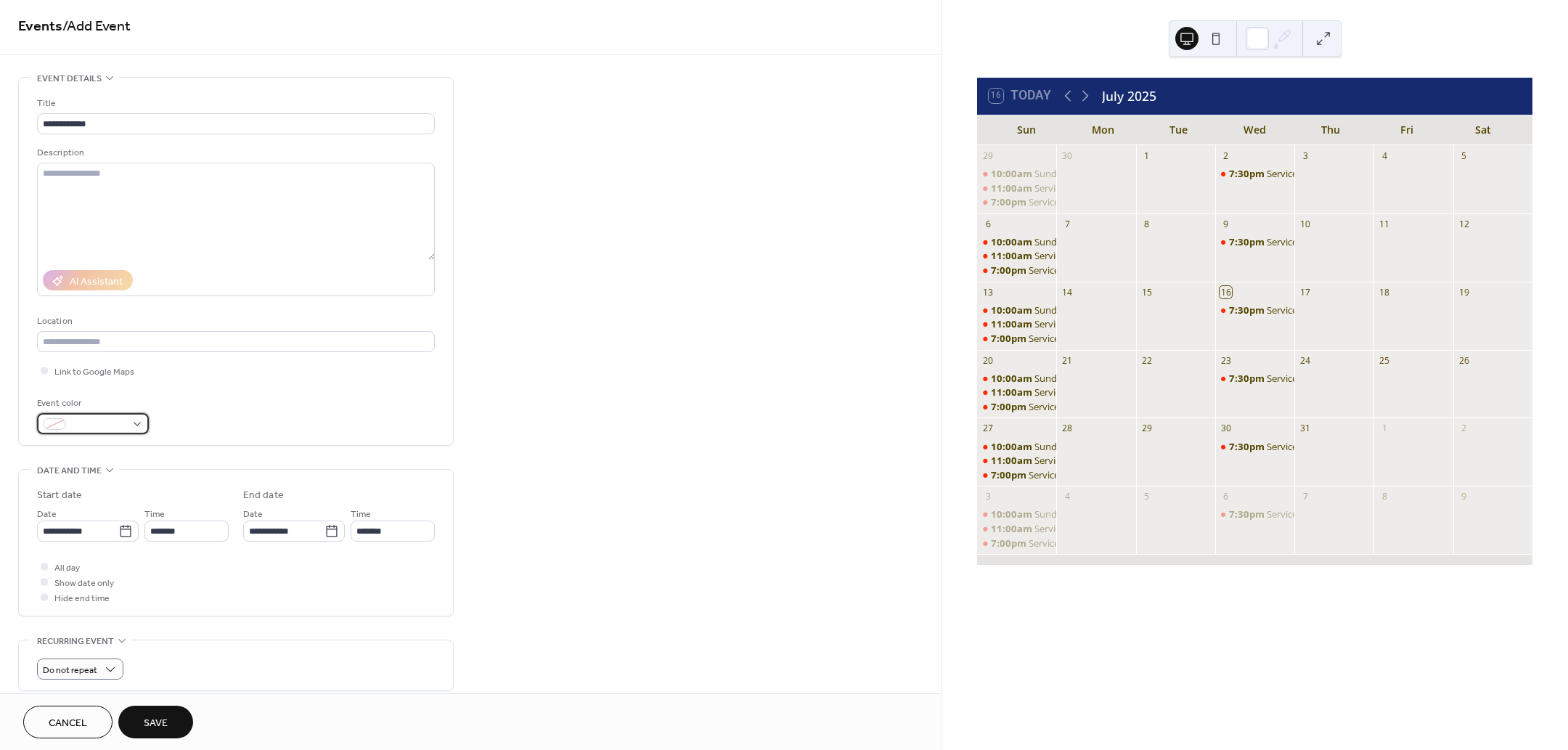 click at bounding box center [93, 423] 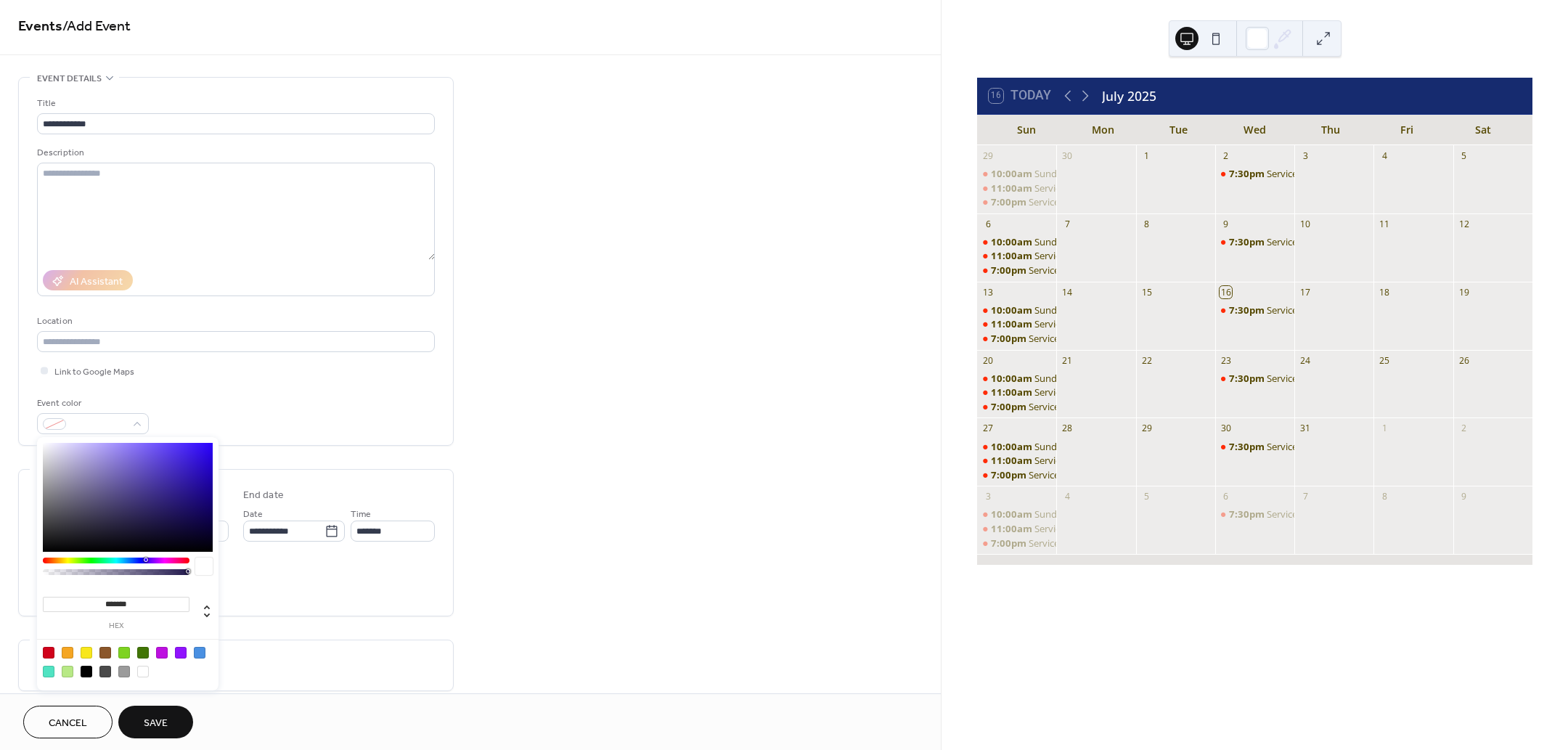 click on "**********" at bounding box center [470, 519] 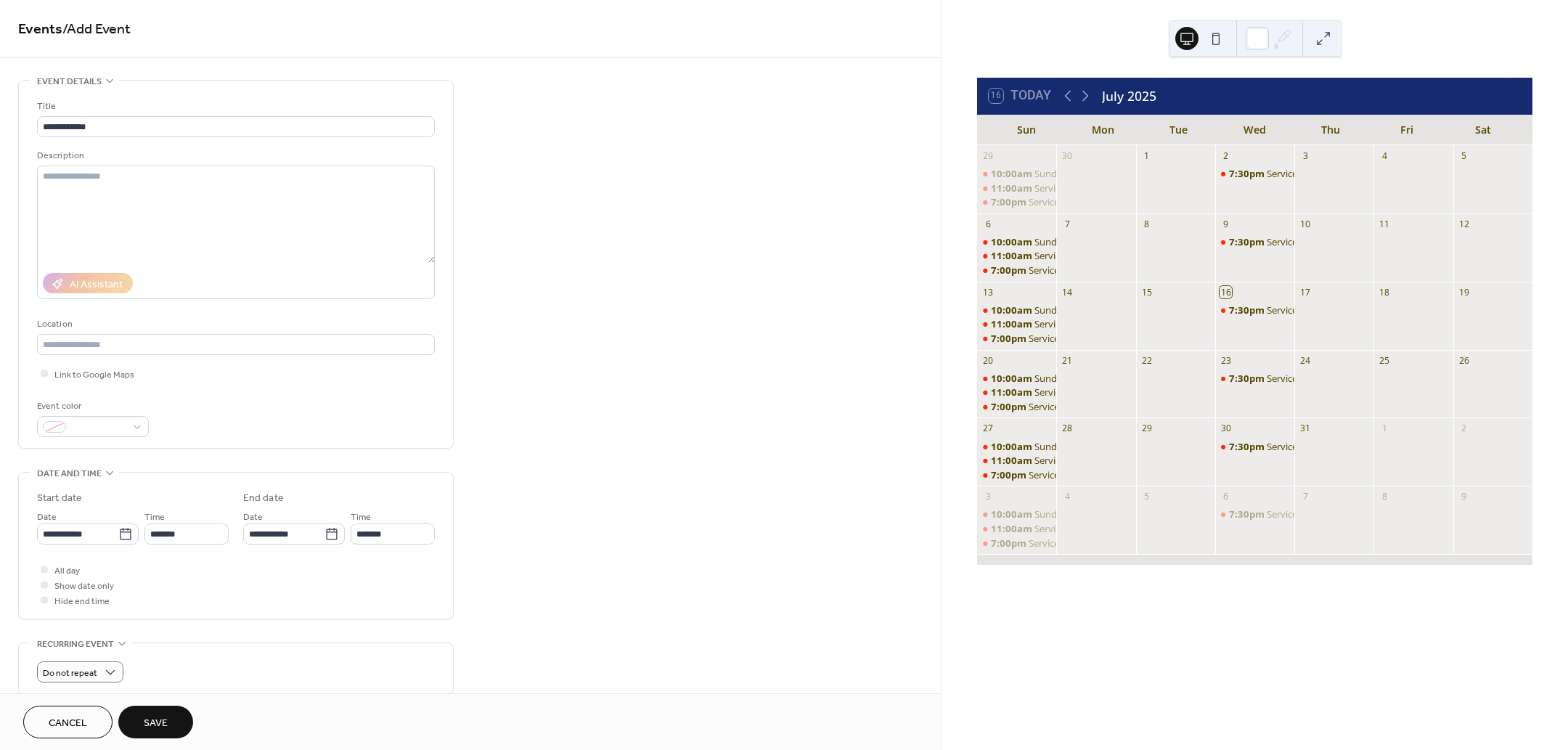scroll, scrollTop: 0, scrollLeft: 0, axis: both 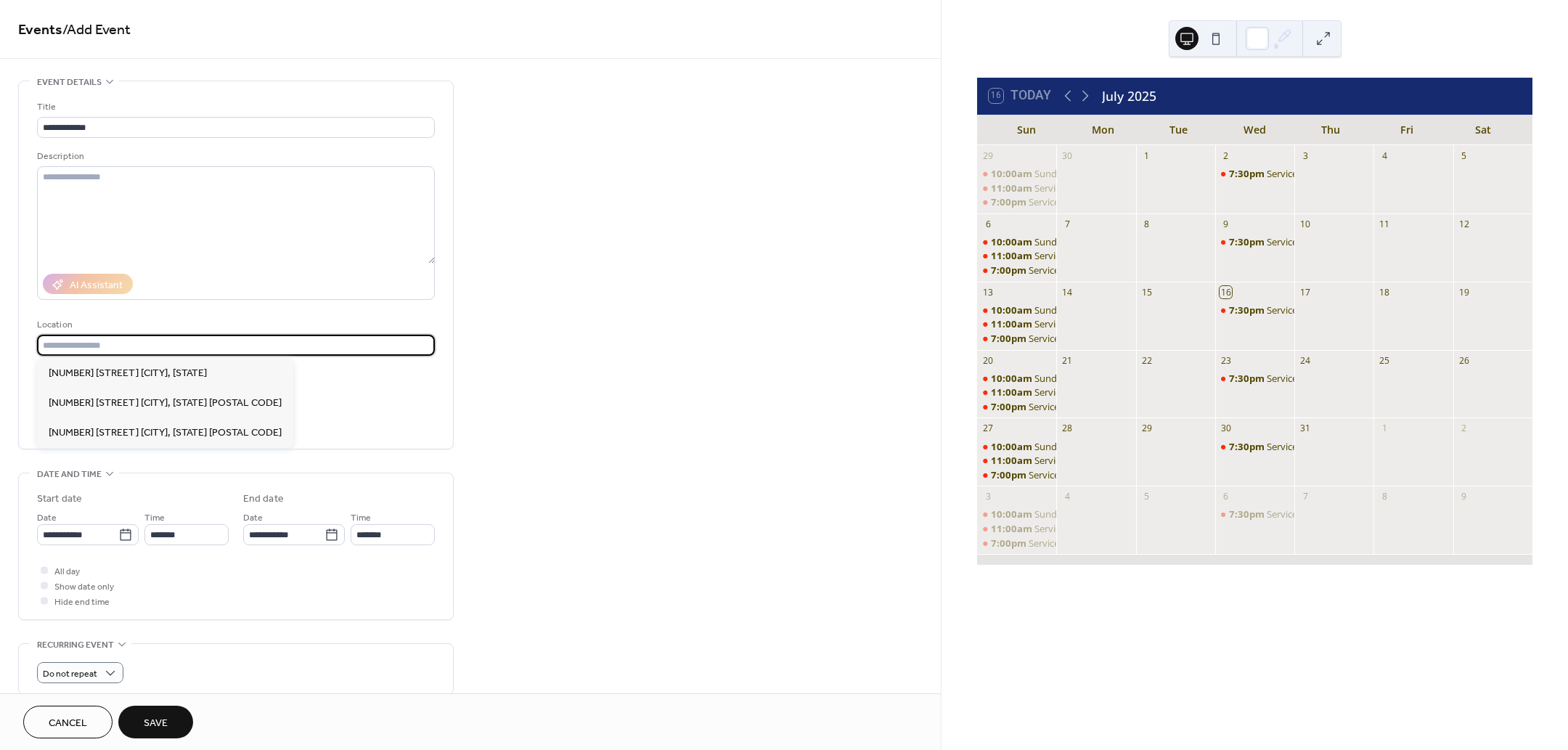 click at bounding box center [236, 345] 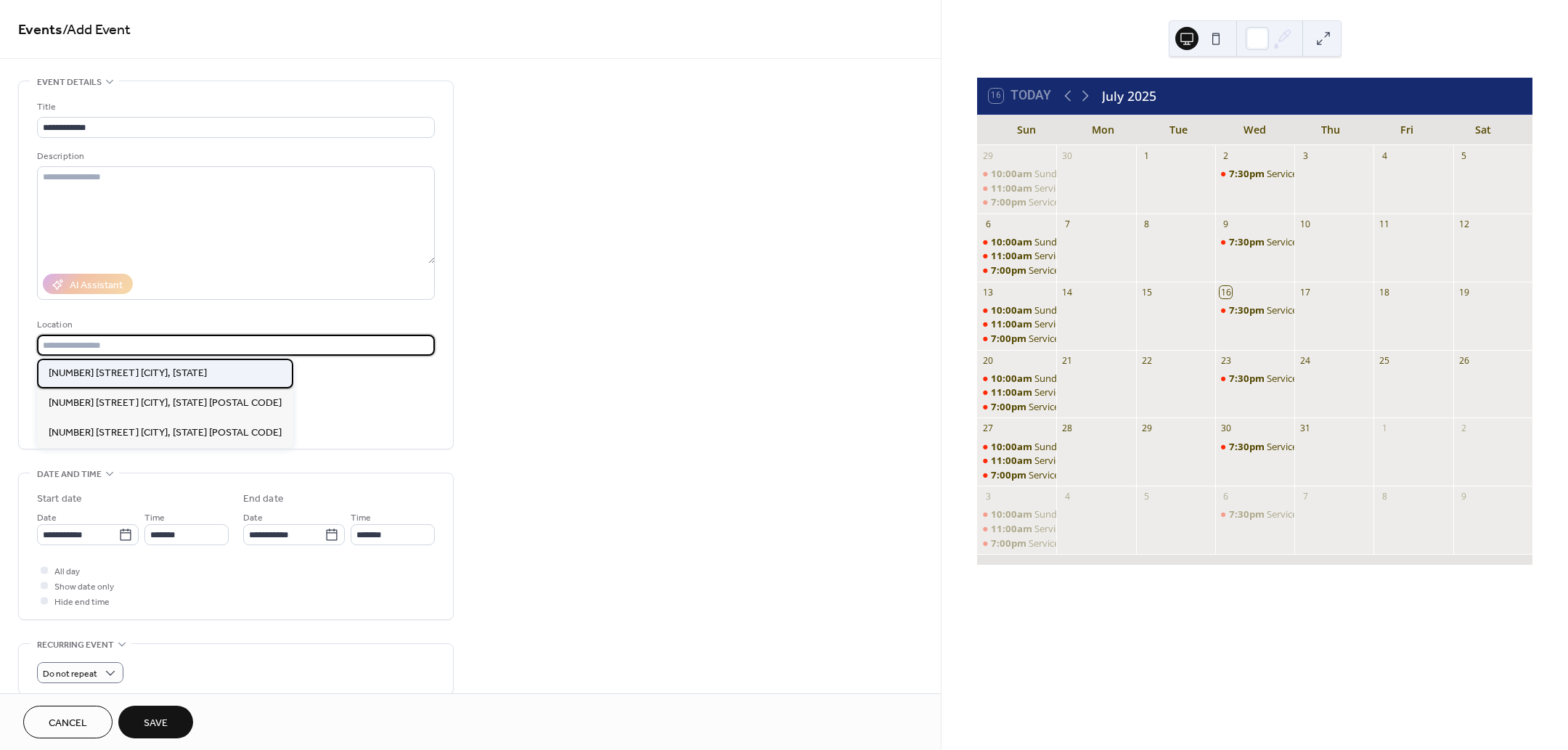 click on "134 N. Main Street Duncanville, TX" at bounding box center (165, 373) 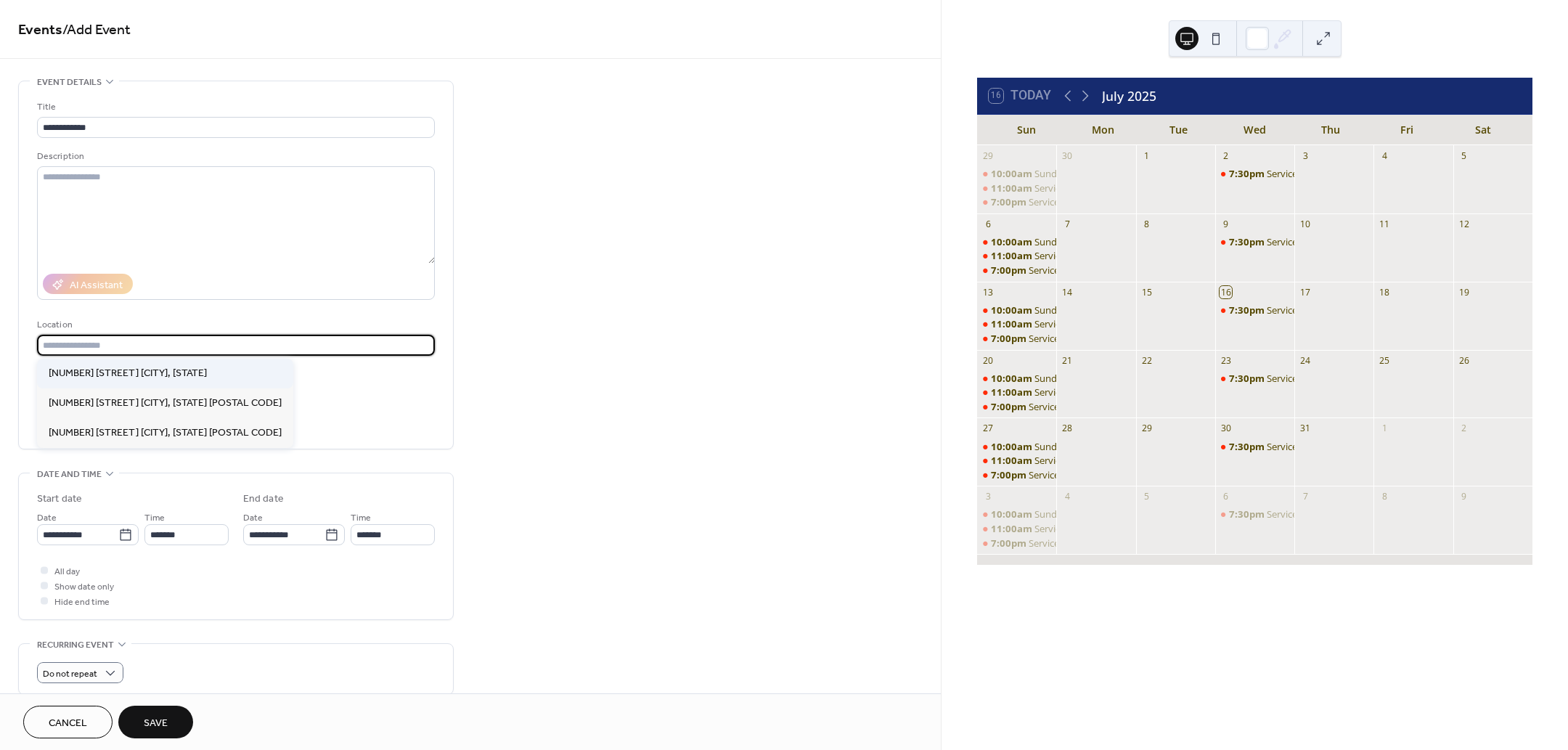 type on "**********" 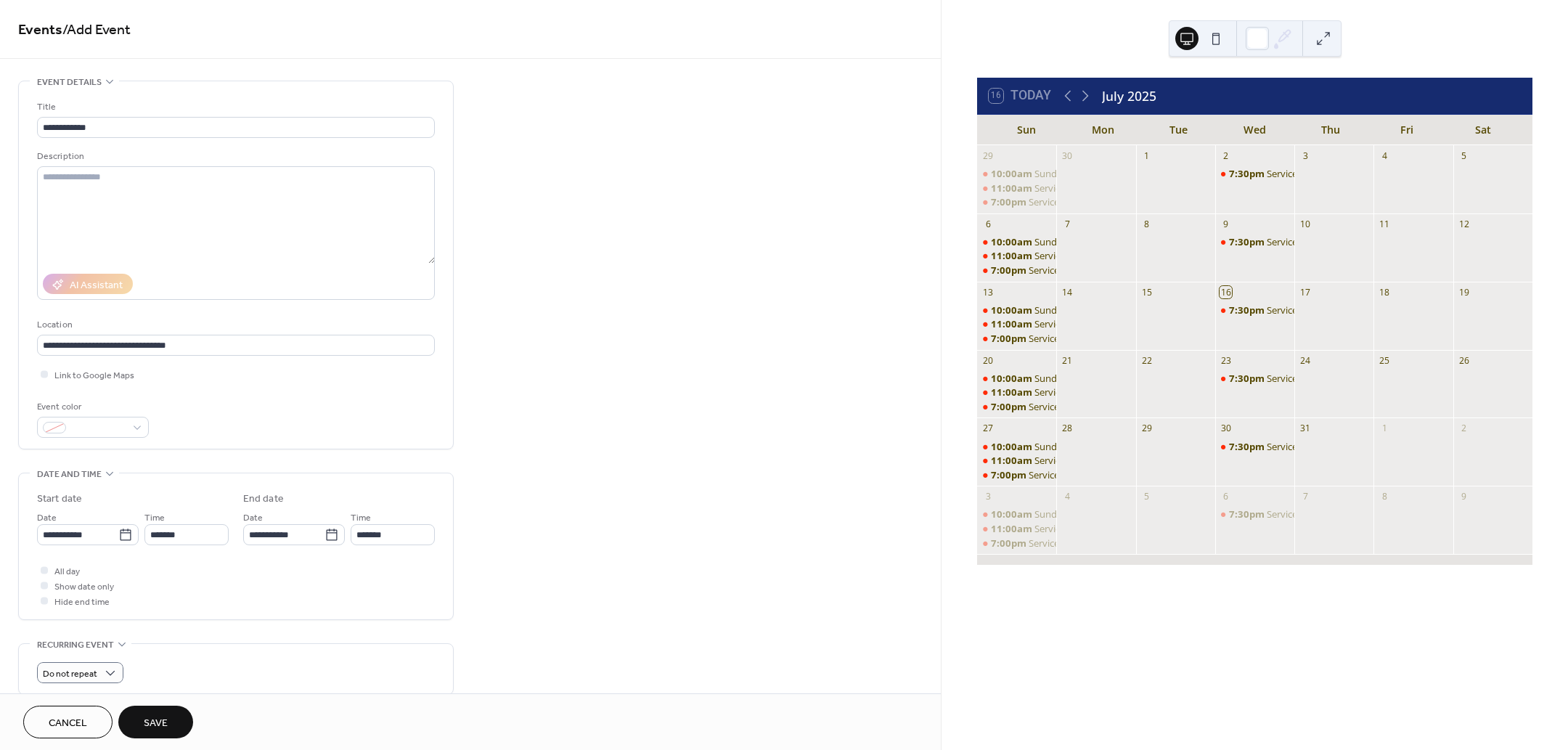 click on "**********" at bounding box center [470, 523] 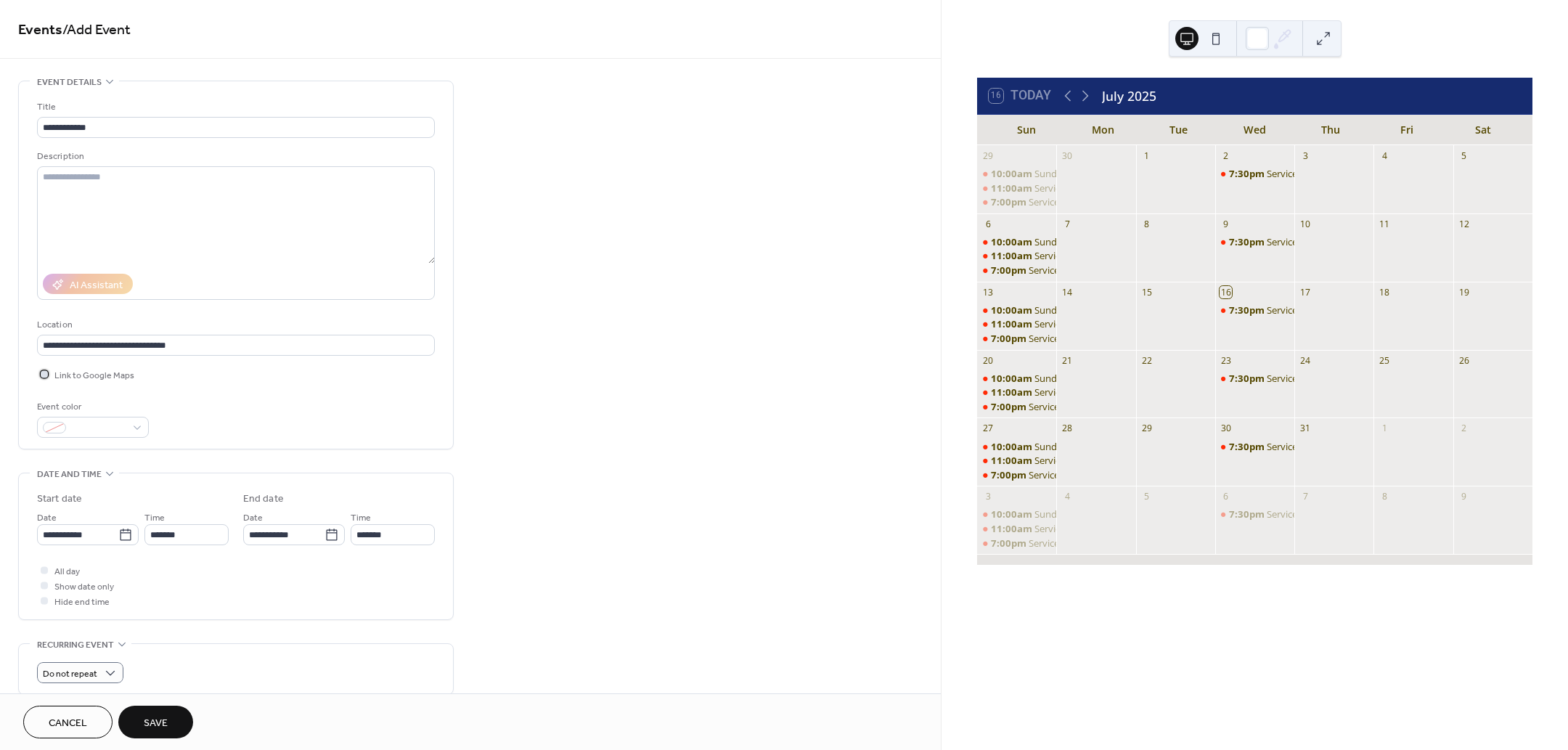 click at bounding box center (44, 374) 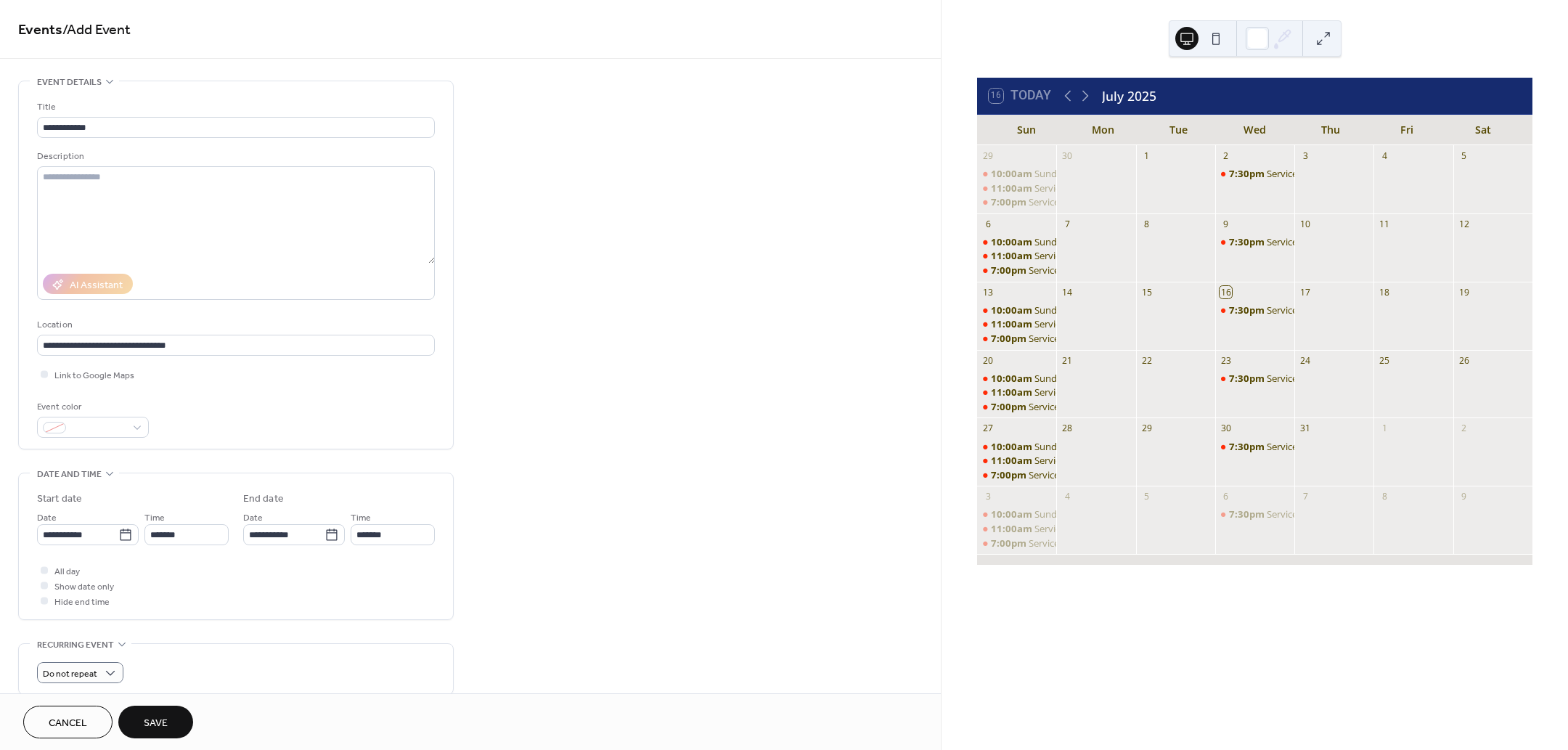 click on "**********" at bounding box center [470, 523] 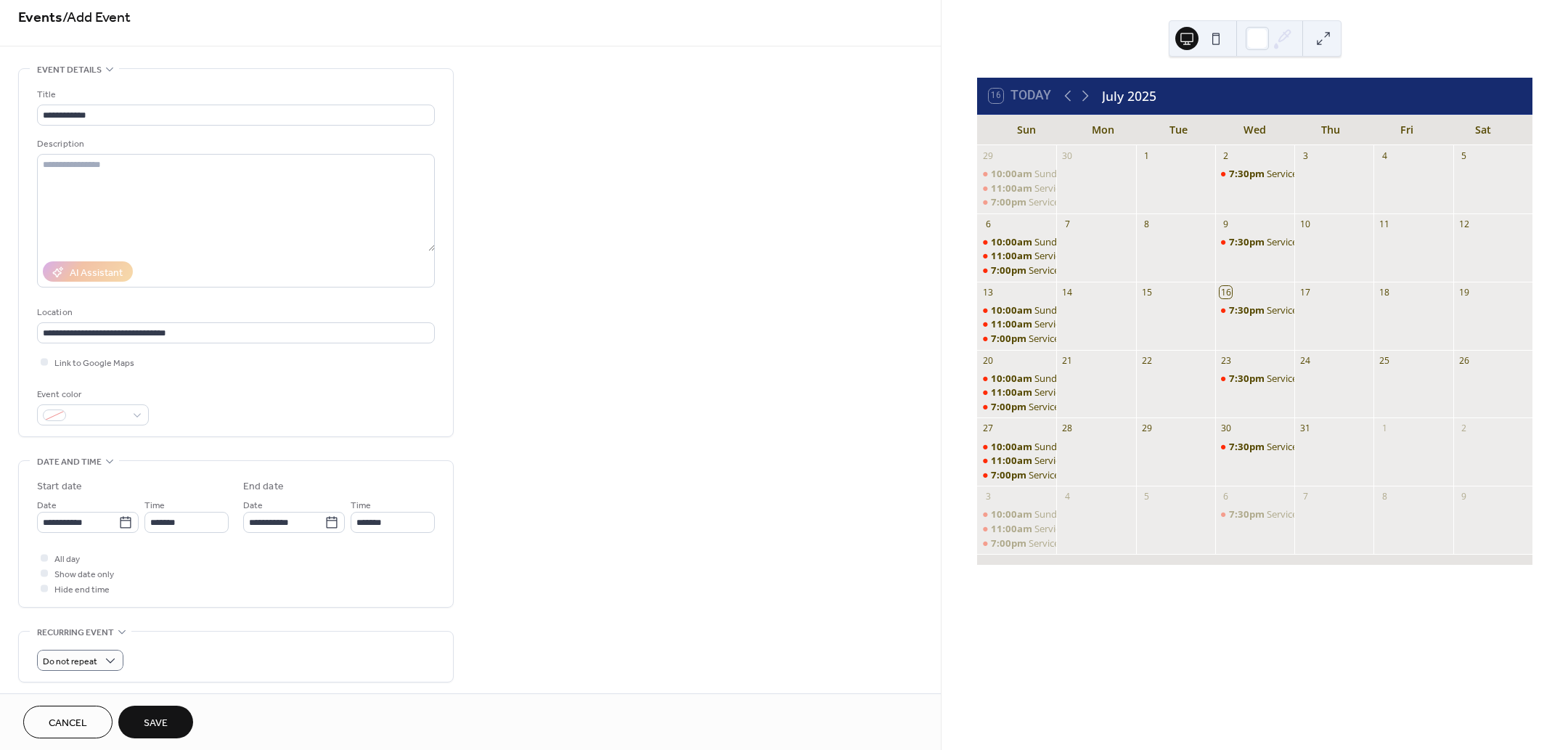 scroll, scrollTop: 0, scrollLeft: 0, axis: both 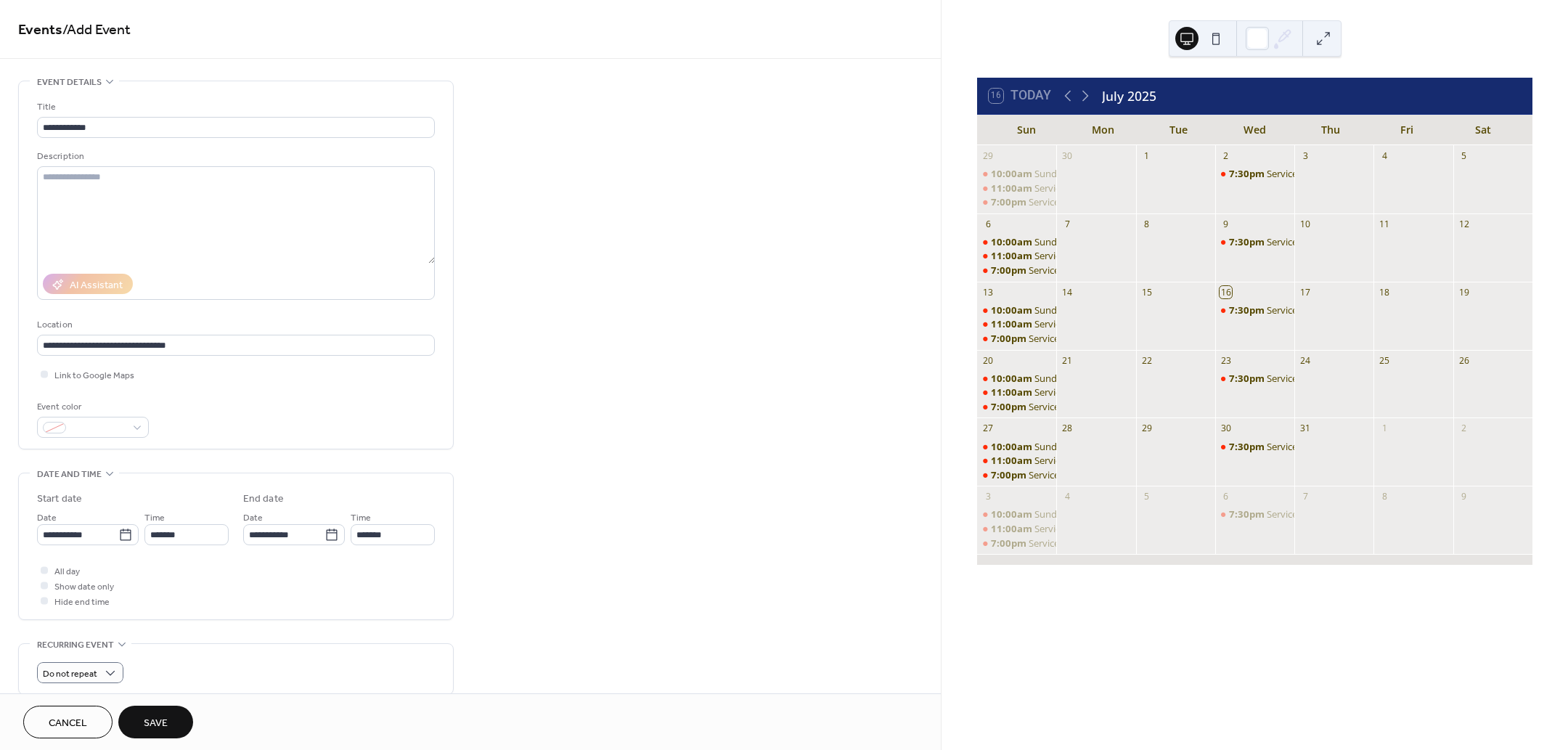 click on "Save" at bounding box center [155, 723] 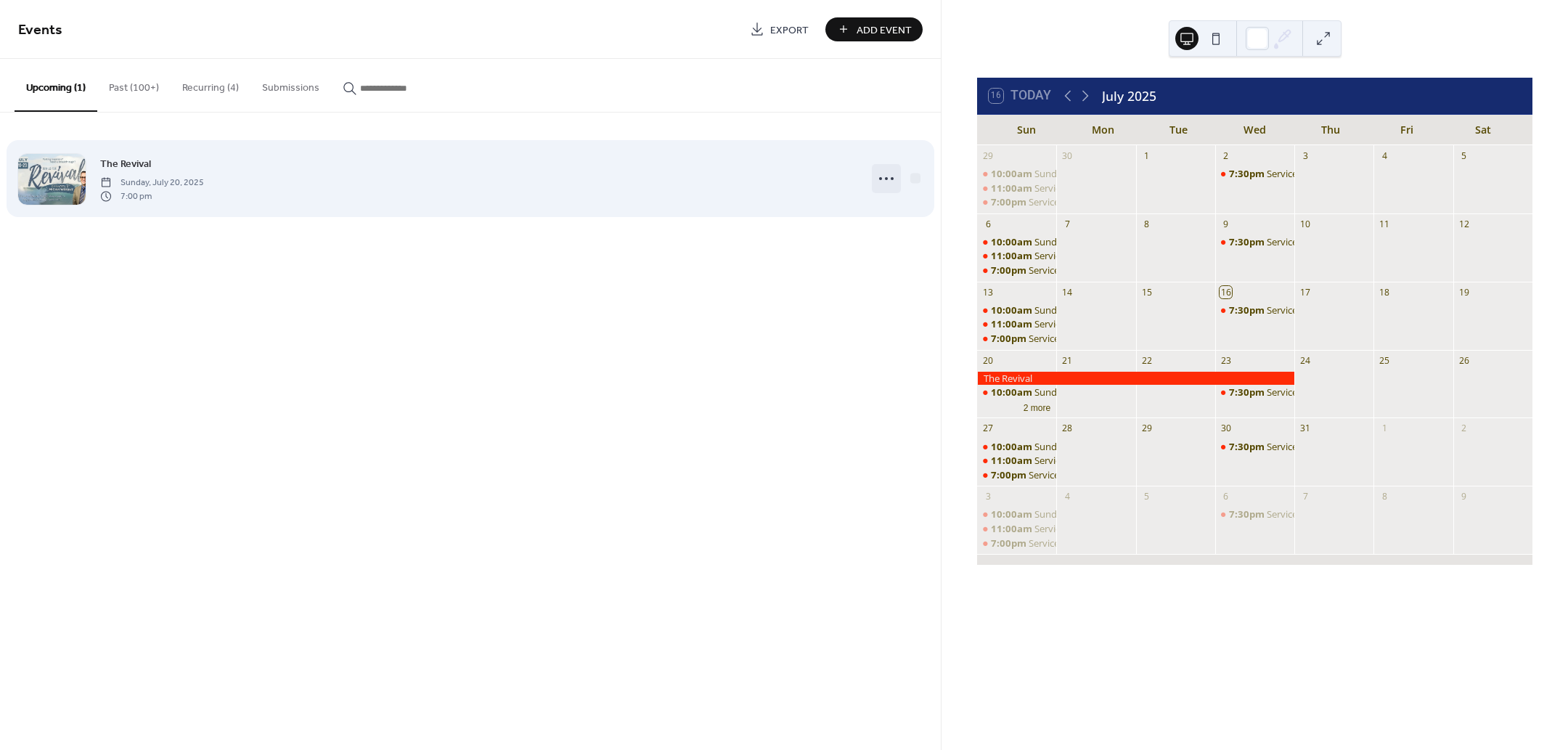 click 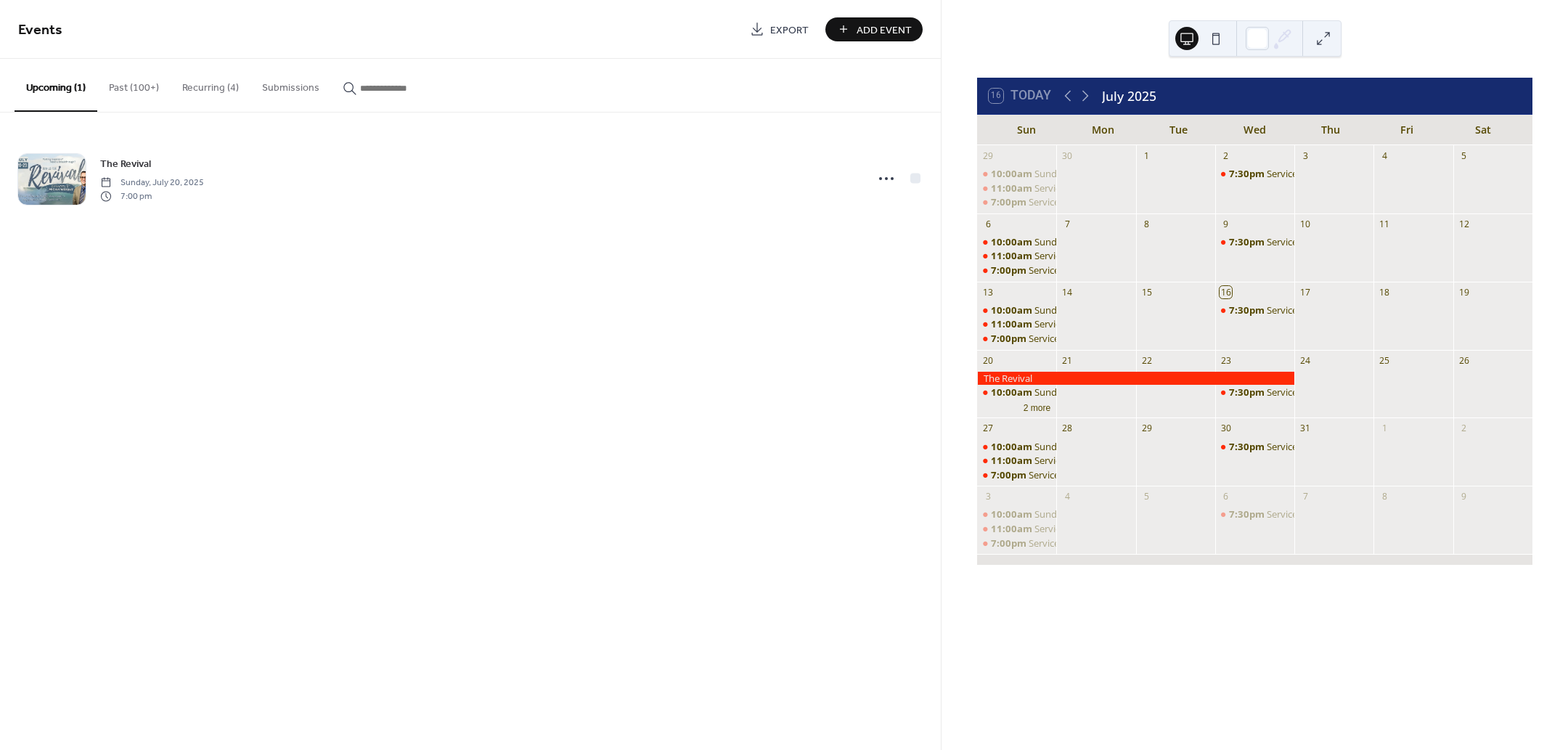 click on "Events Export Add Event Upcoming (1) Past (100+) Recurring (4) Submissions The Revival  Sunday, July 20, 2025 7:00 pm Cancel" at bounding box center (470, 375) 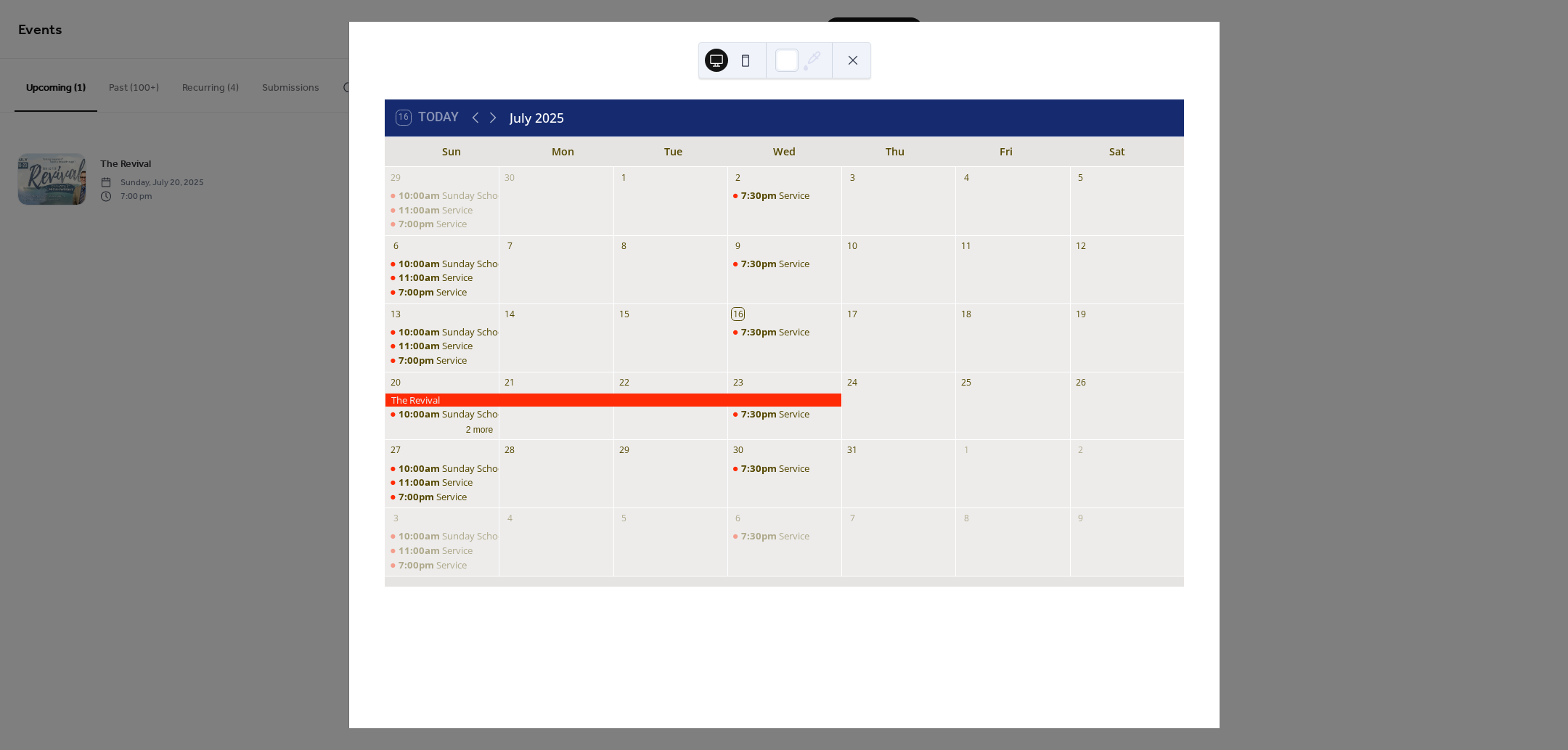 click at bounding box center (613, 400) 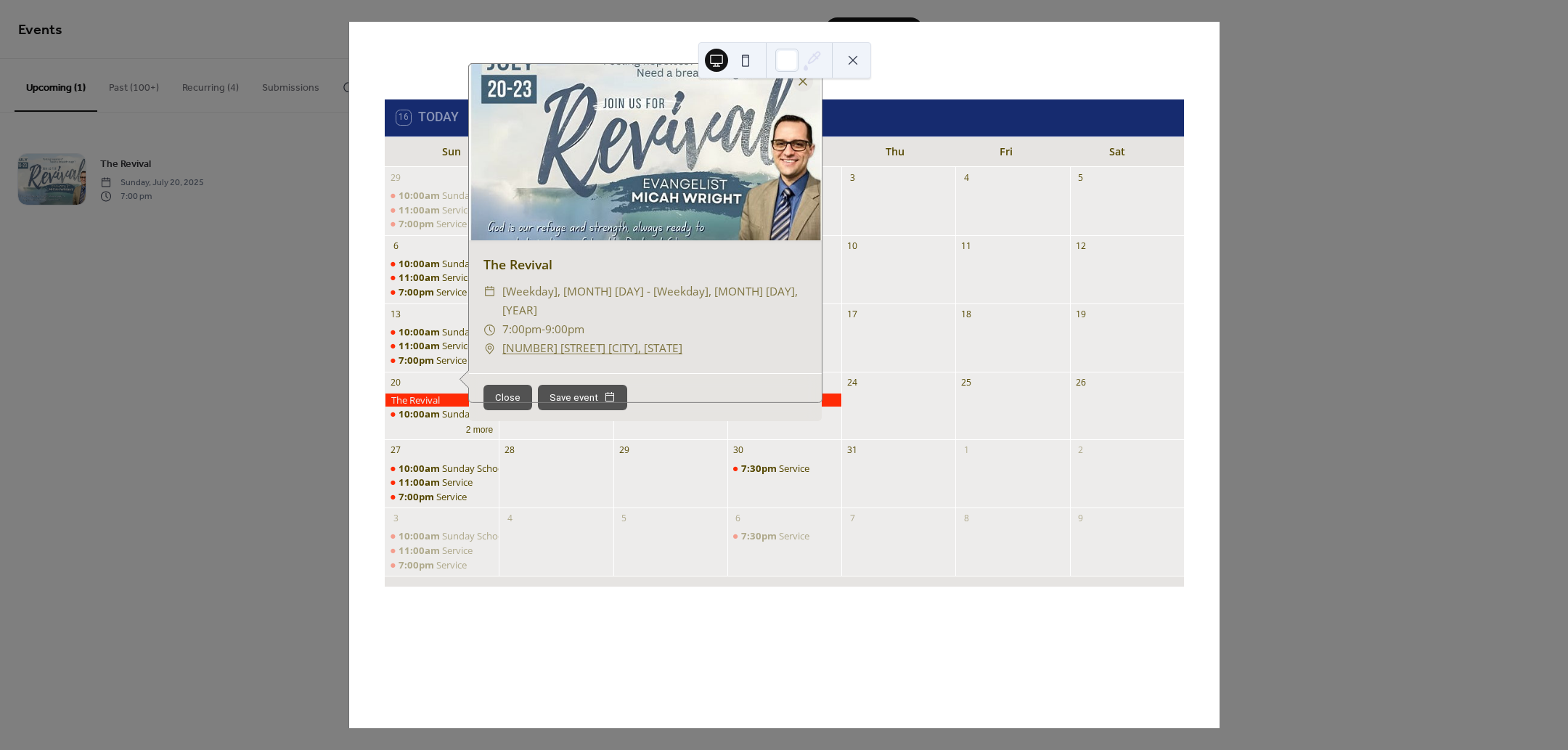 click on "134 N. Main Street Duncanville, TX" at bounding box center [592, 348] 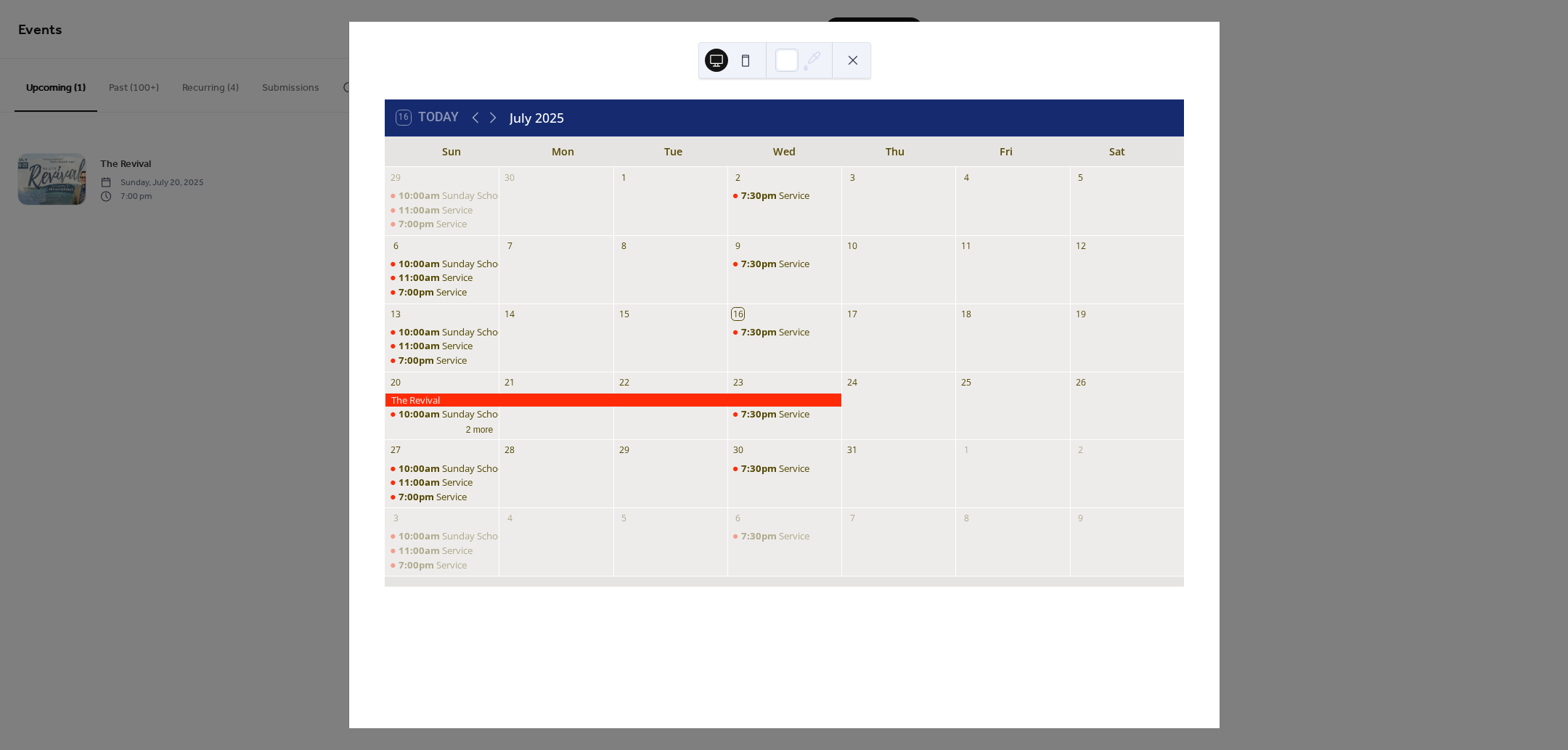 click at bounding box center [613, 400] 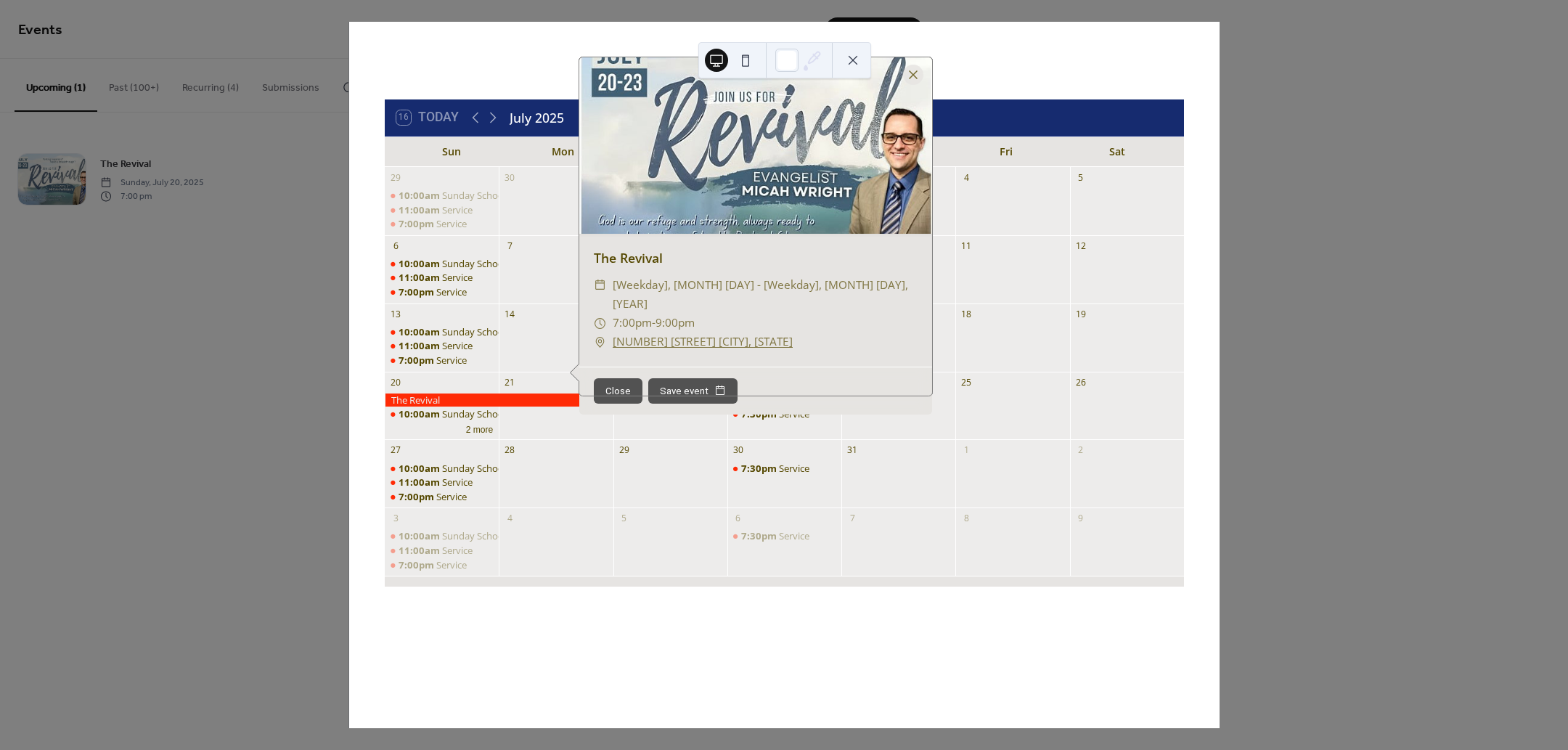 click on "16 Today July 2025 Sun Mon Tue Wed Thu Fri Sat 29 10:00am Sunday School 11:00am Service 7:00pm Service 30 1 2 7:30pm Service 3 4 5 6 10:00am Sunday School 11:00am Service 7:00pm Service 7 8 9 7:30pm Service 10 11 12 13 10:00am Sunday School 11:00am Service 7:00pm Service 14 15 16 7:30pm Service 17 18 19 20 10:00am Sunday School 2 more 21 22 23 7:30pm Service 24 25 26 27 10:00am Sunday School 11:00am Service 7:00pm Service 28 29 30 7:30pm Service 31 1 2 3 10:00am Sunday School 11:00am Service 7:00pm Service 4 5 6 7:30pm Service 7 8 9 The Revival  ​ Sun, Jul 20 - Wed, Jul 23, 2025 ​ 7:00pm - 9:00pm ​ 134 N. Main Street Duncanville, TX Close Save event" at bounding box center (784, 375) 